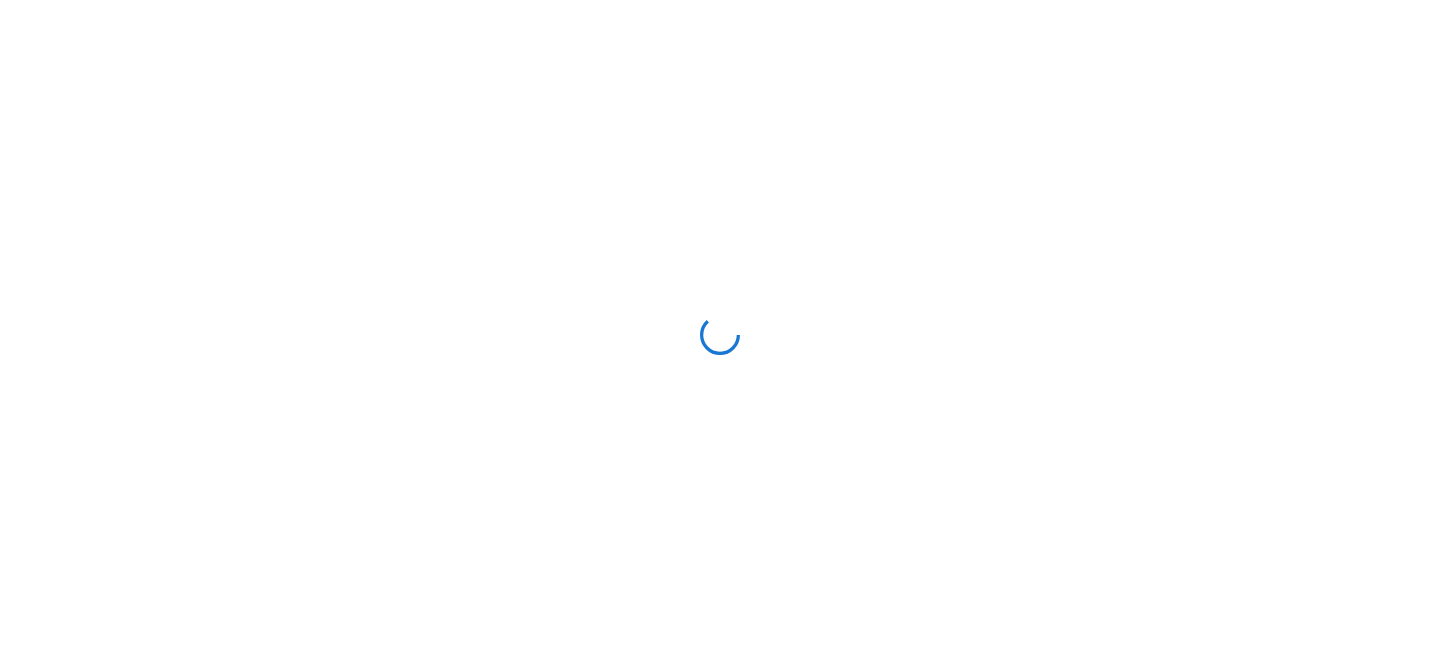 scroll, scrollTop: 0, scrollLeft: 0, axis: both 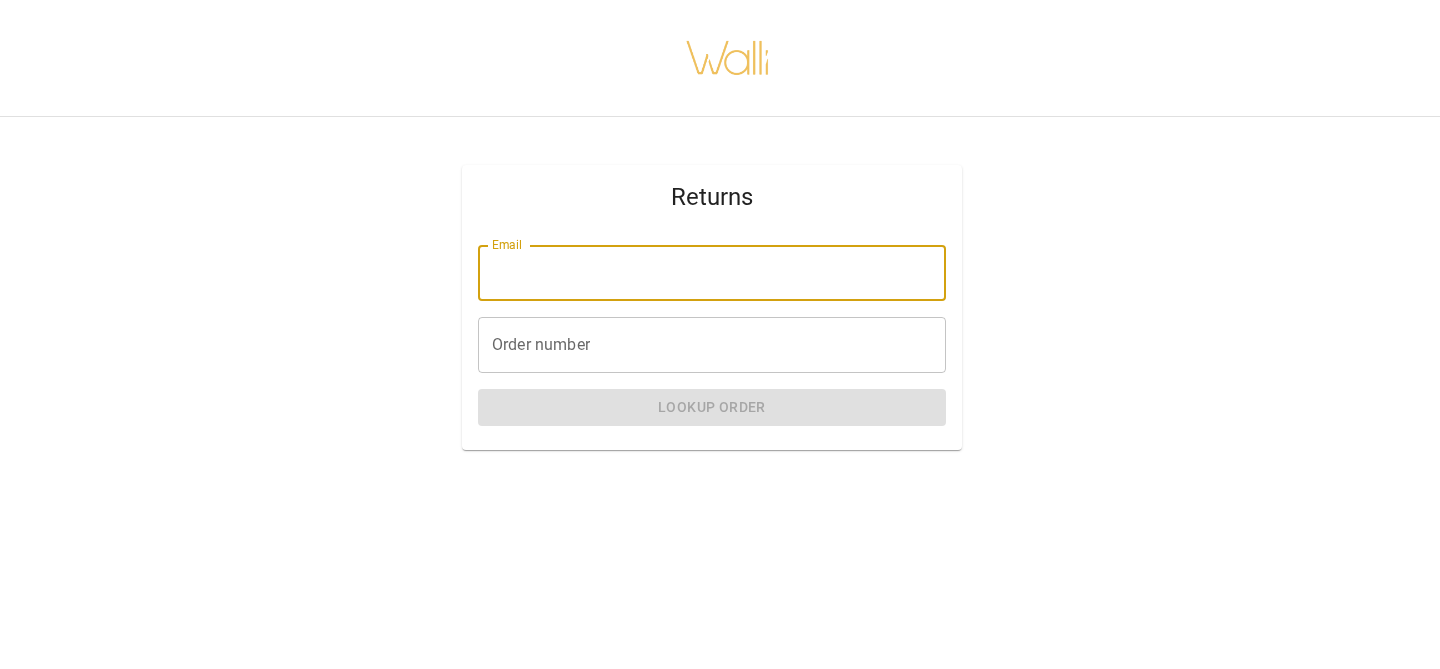 click on "Email" at bounding box center [712, 273] 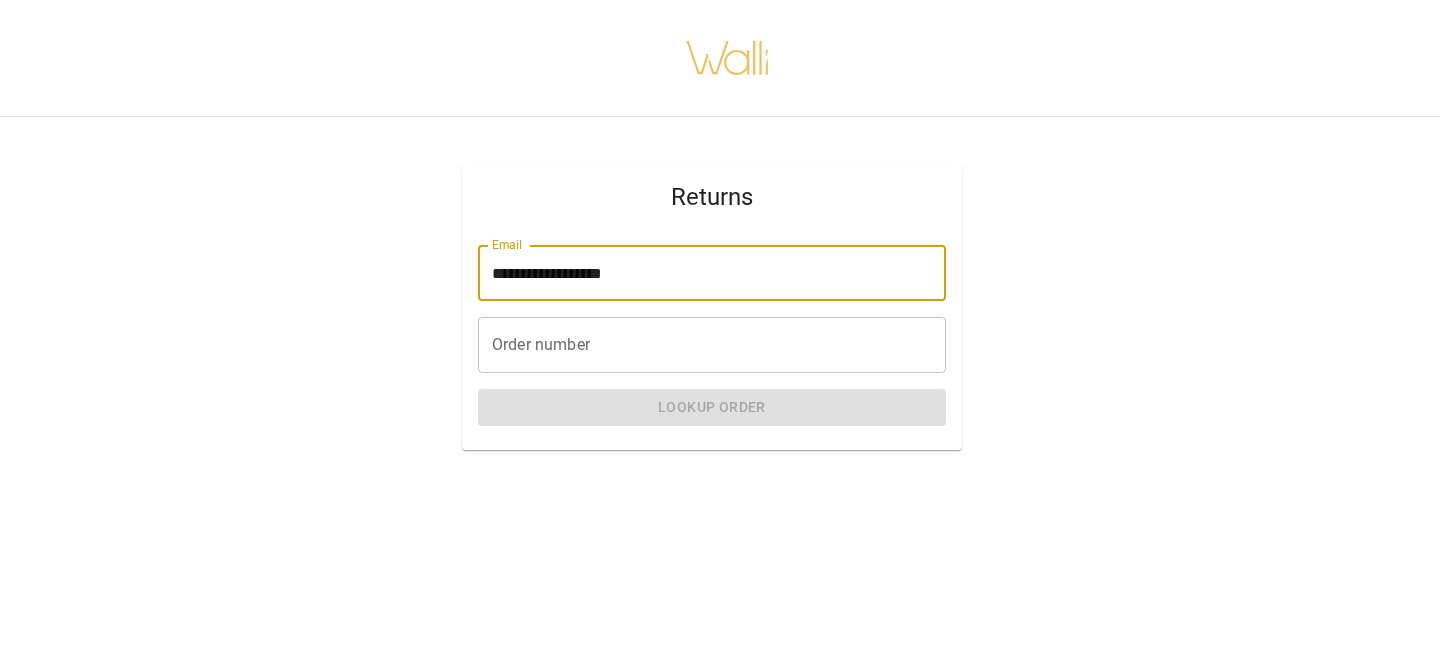 click on "Order number" at bounding box center (712, 345) 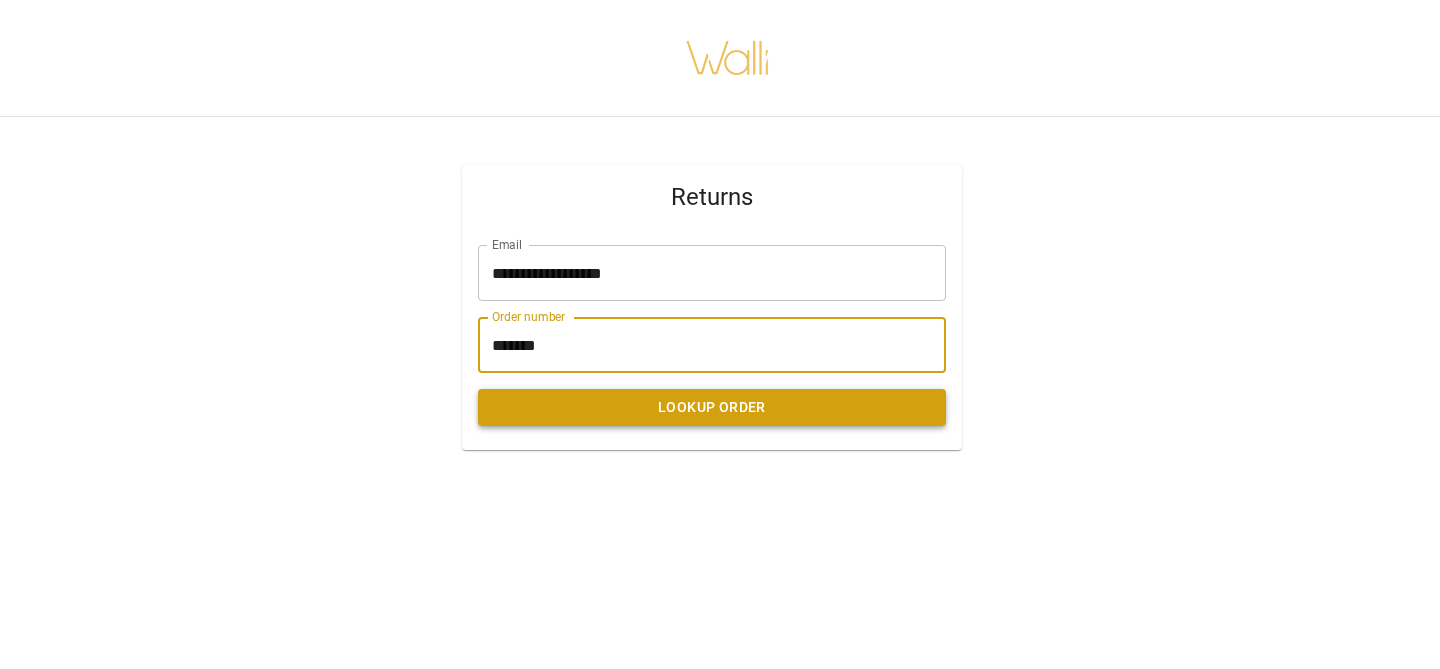 type on "*******" 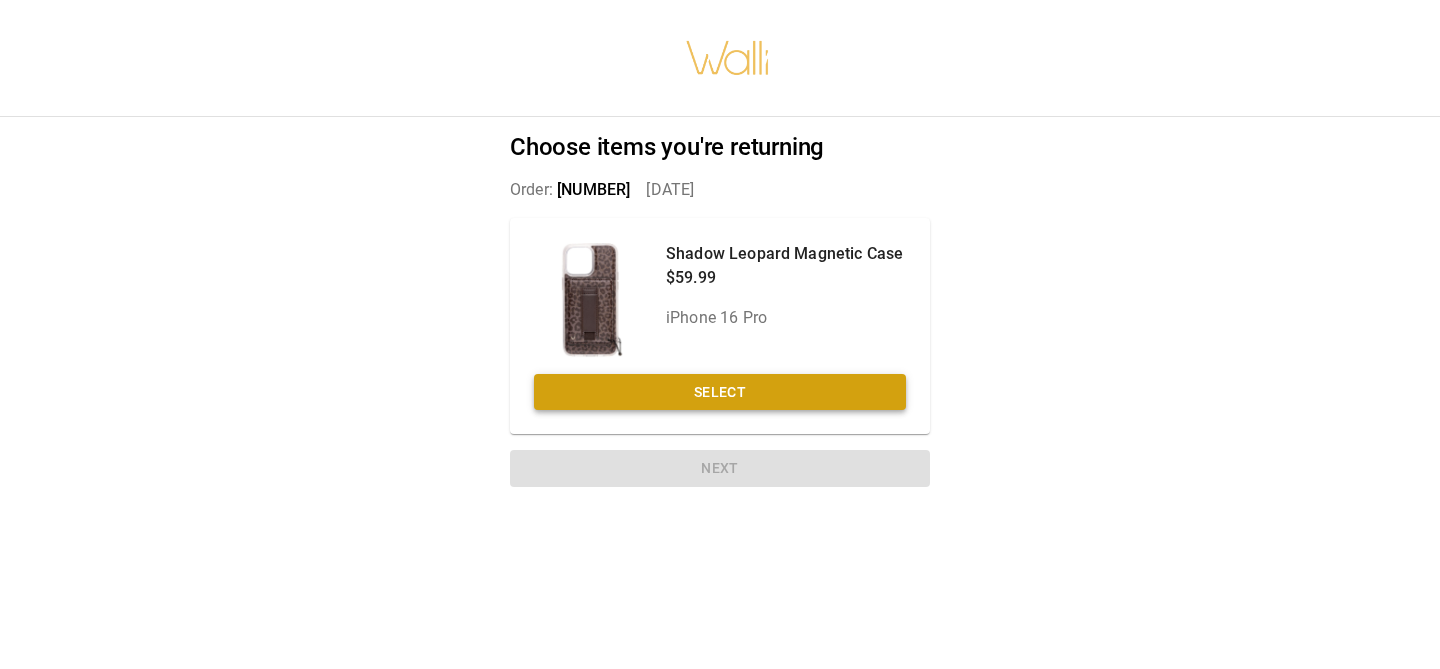 click on "Select" at bounding box center [720, 392] 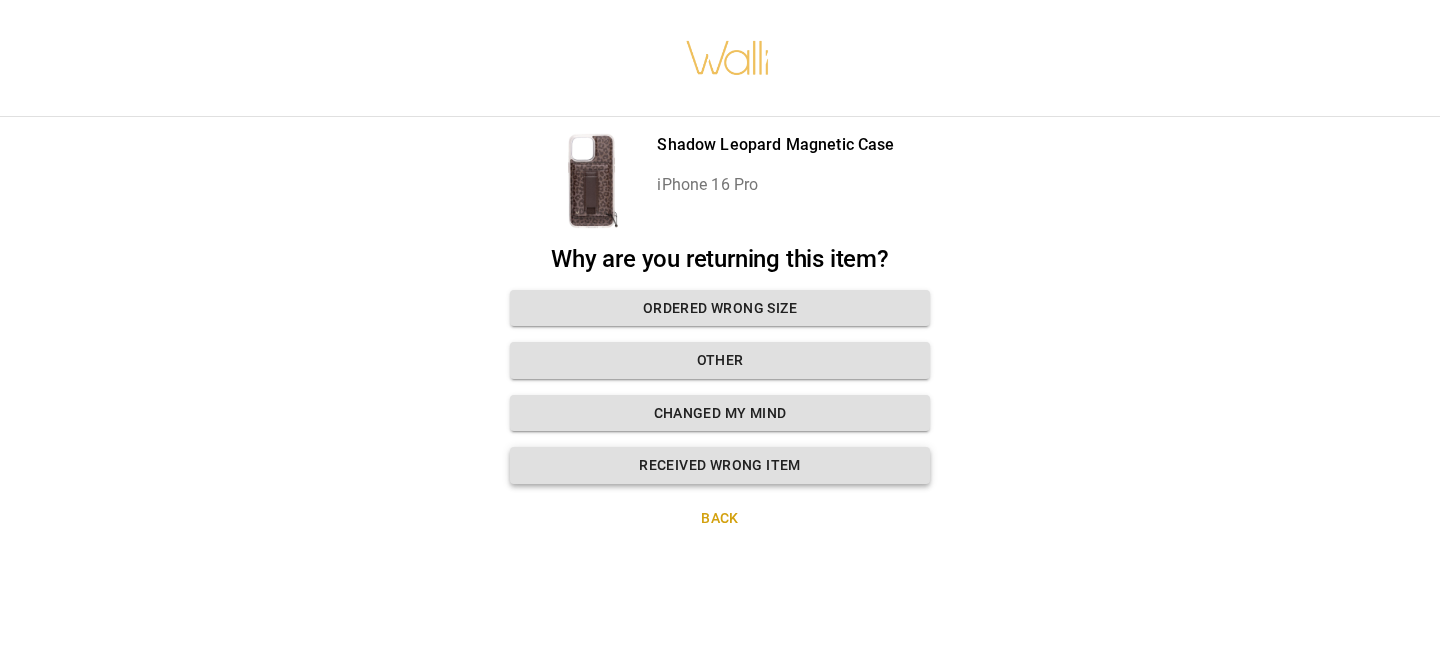 click on "Received wrong item" at bounding box center [720, 465] 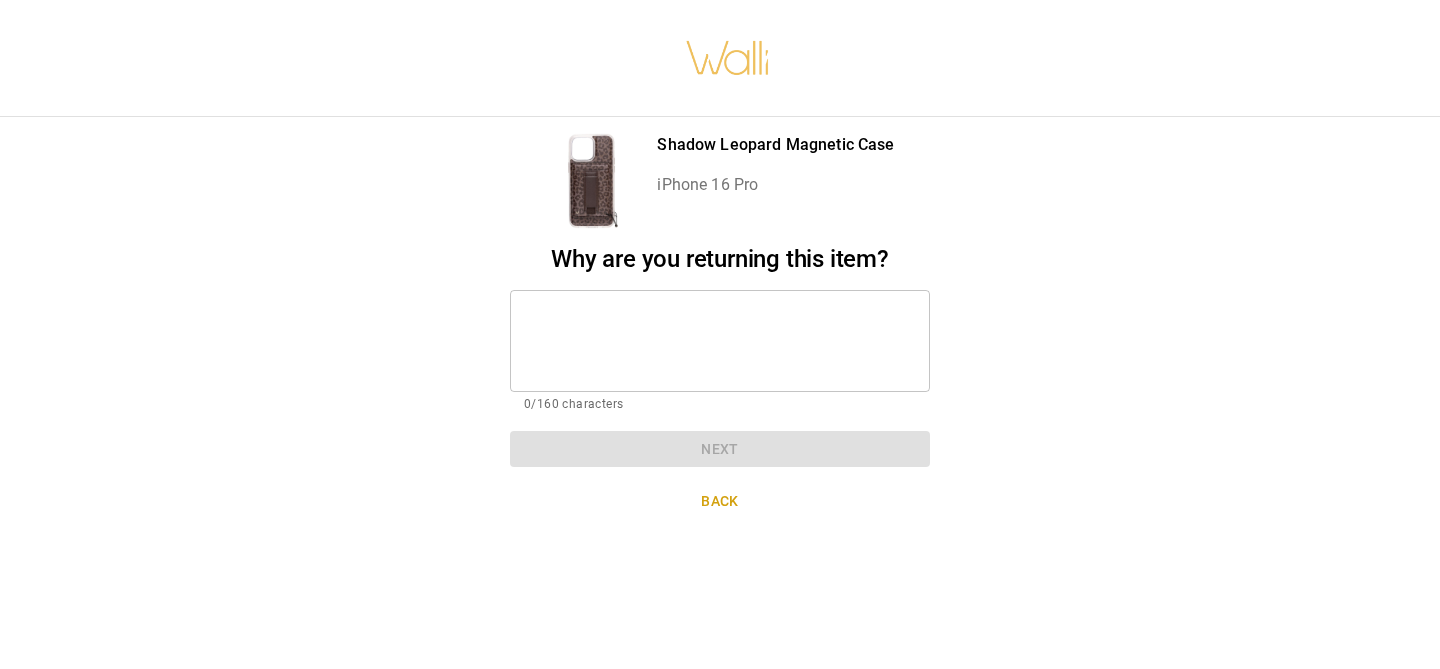 click at bounding box center [720, 340] 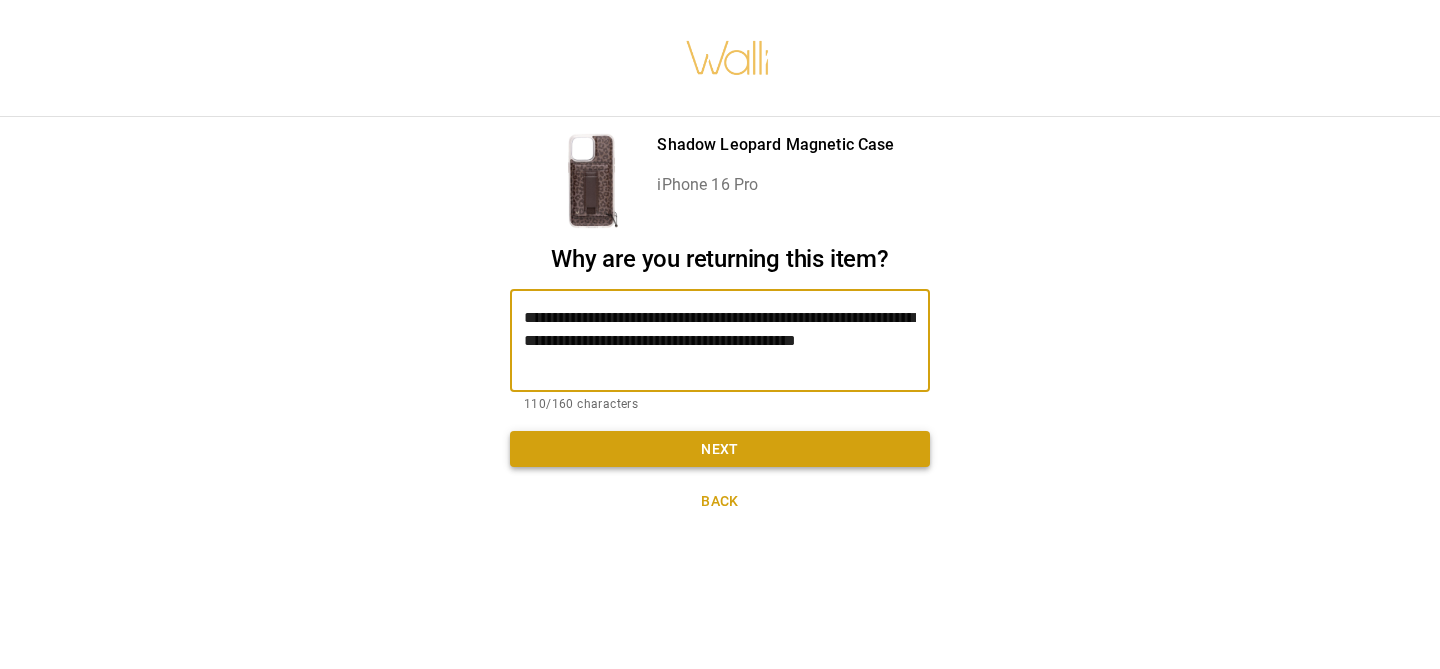 type on "**********" 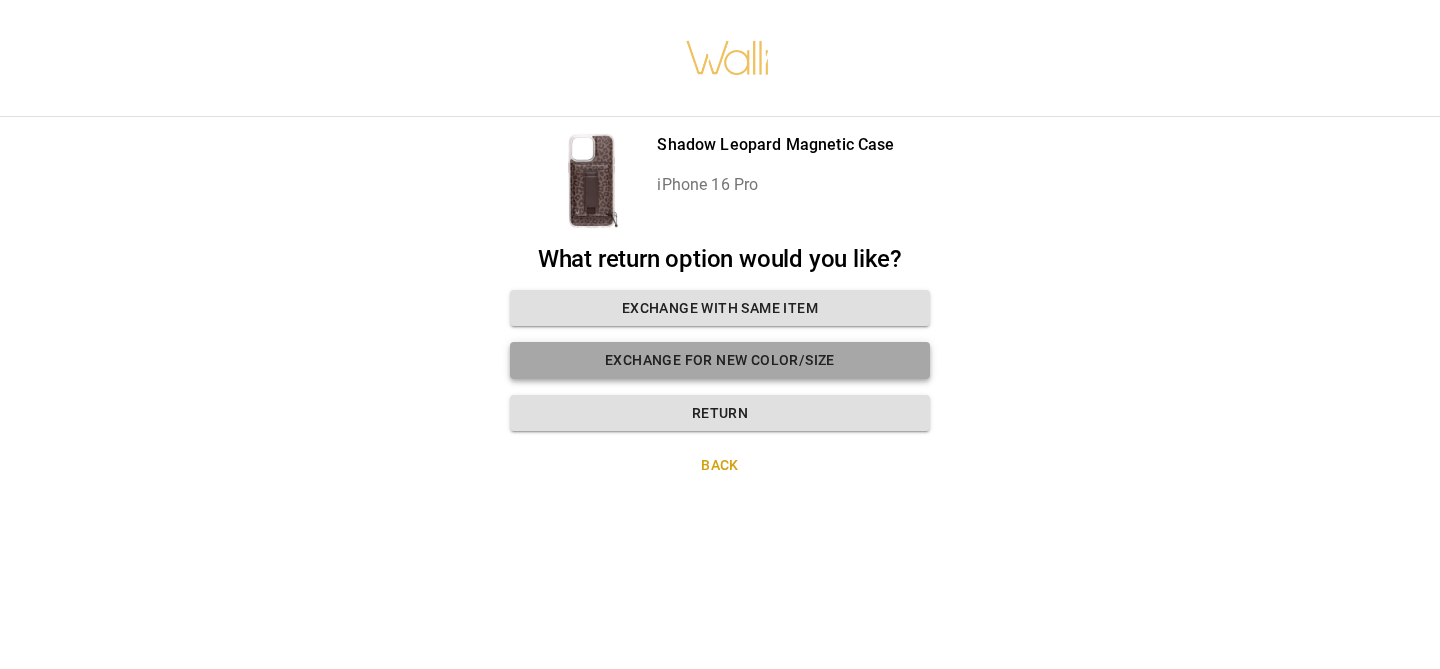 click on "Exchange for new color/size" at bounding box center (720, 360) 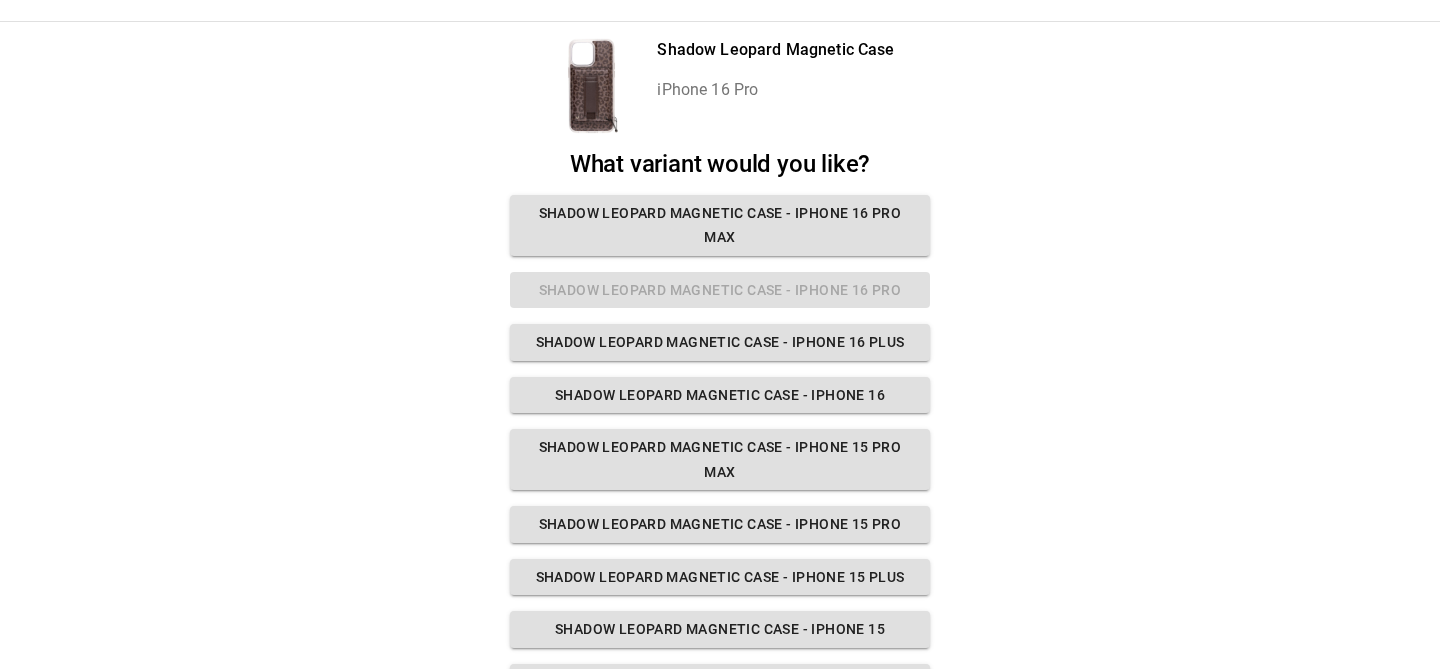 scroll, scrollTop: 0, scrollLeft: 0, axis: both 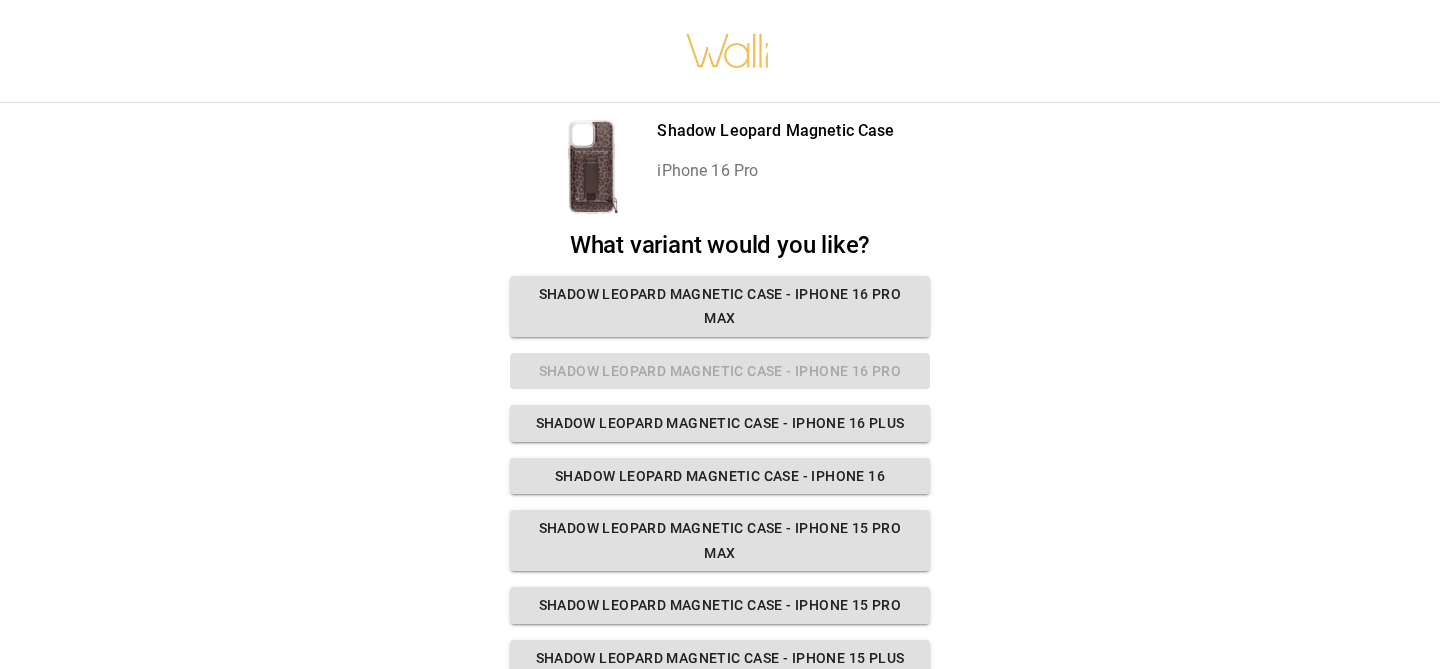 click on "What variant would you like? Shadow Leopard Magnetic Case - iPhone 16 Pro Max Shadow Leopard Magnetic Case - iPhone 16 Pro Shadow Leopard Magnetic Case - iPhone 16 Plus Shadow Leopard Magnetic Case - iPhone 16 Shadow Leopard Magnetic Case - iPhone 15 Pro Max Shadow Leopard Magnetic Case - iPhone 15 Pro Shadow Leopard Magnetic Case - iPhone 15 Plus Shadow Leopard Magnetic Case - iPhone 15 Shadow Leopard Magnetic Case - iPhone 14 Pro Max Shadow Leopard Magnetic Case - iPhone 14 Pro Shadow Leopard Magnetic Case - iPhone 14 Plus Shadow Leopard Magnetic Case - iPhone 14 Shadow Leopard Magnetic Case - iPhone 13 Pro Max Shadow Leopard Magnetic Case - iPhone 13 Pro Shadow Leopard Magnetic Case - iPhone 13" at bounding box center (720, 688) 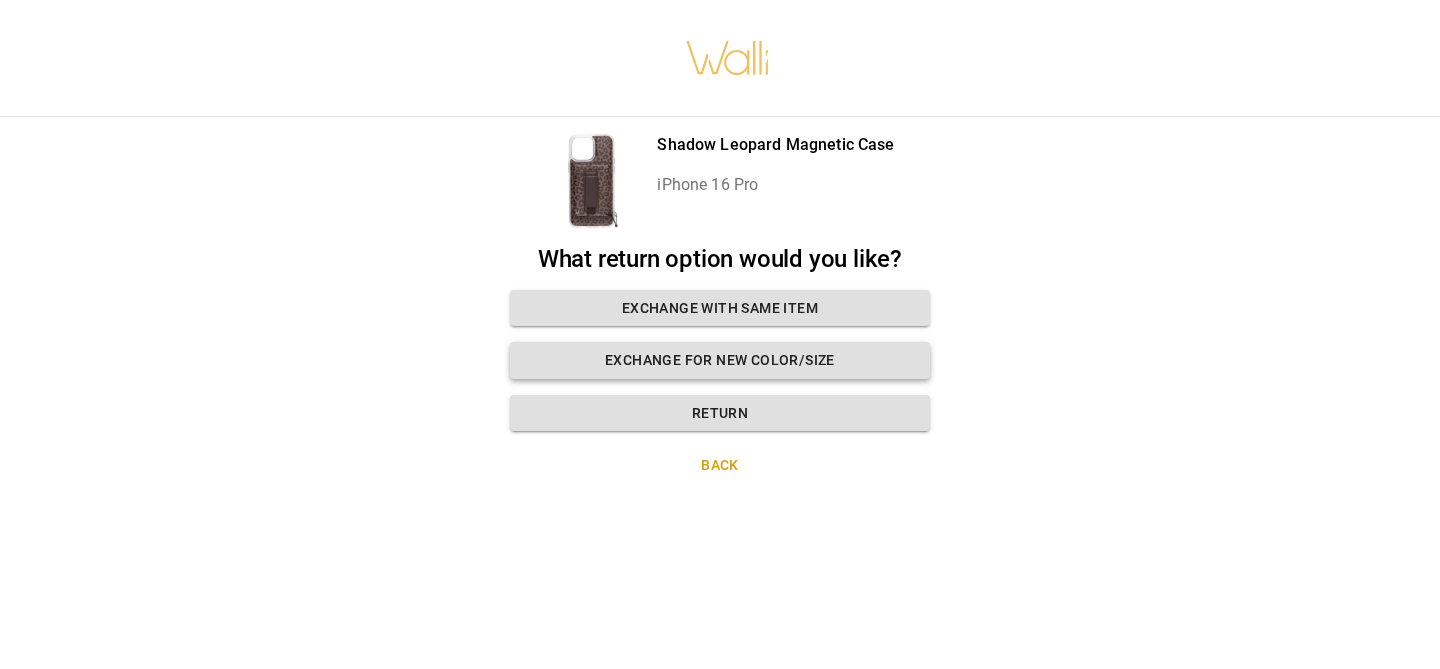 click on "Exchange for new color/size" at bounding box center [720, 360] 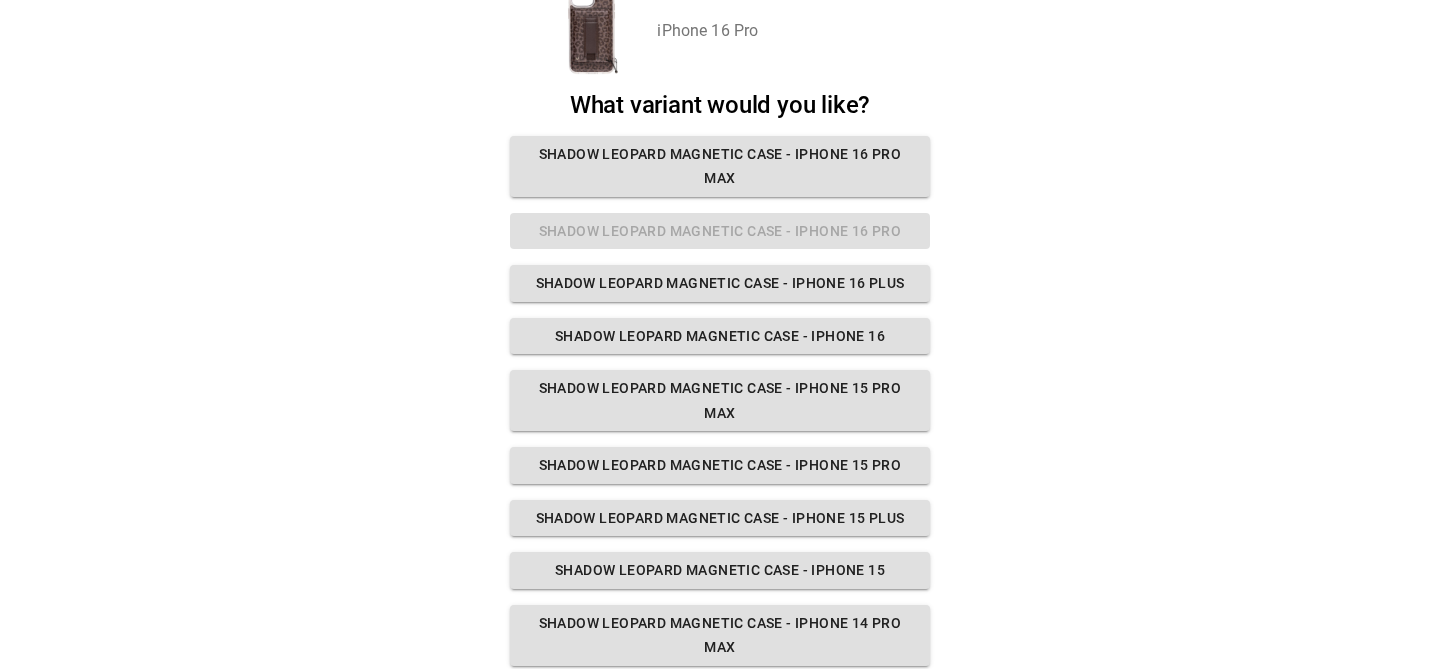 scroll, scrollTop: 553, scrollLeft: 0, axis: vertical 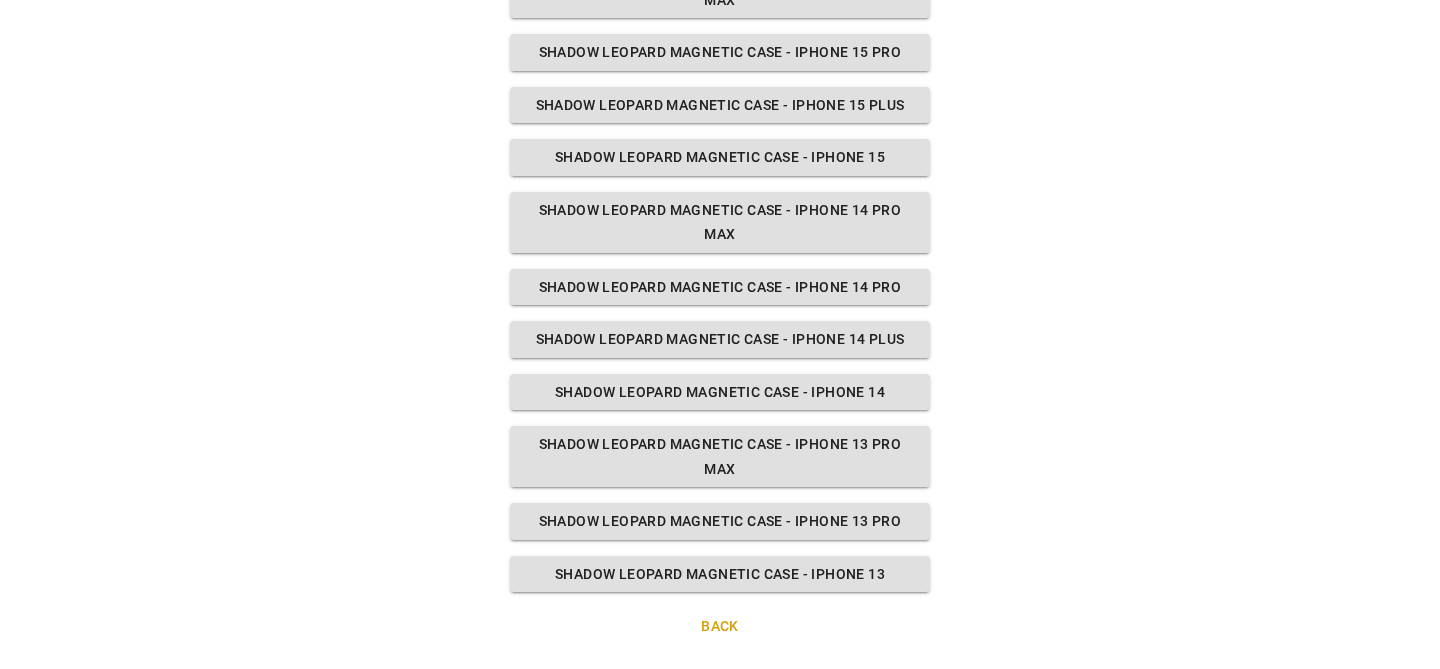 click on "Back" at bounding box center [720, 626] 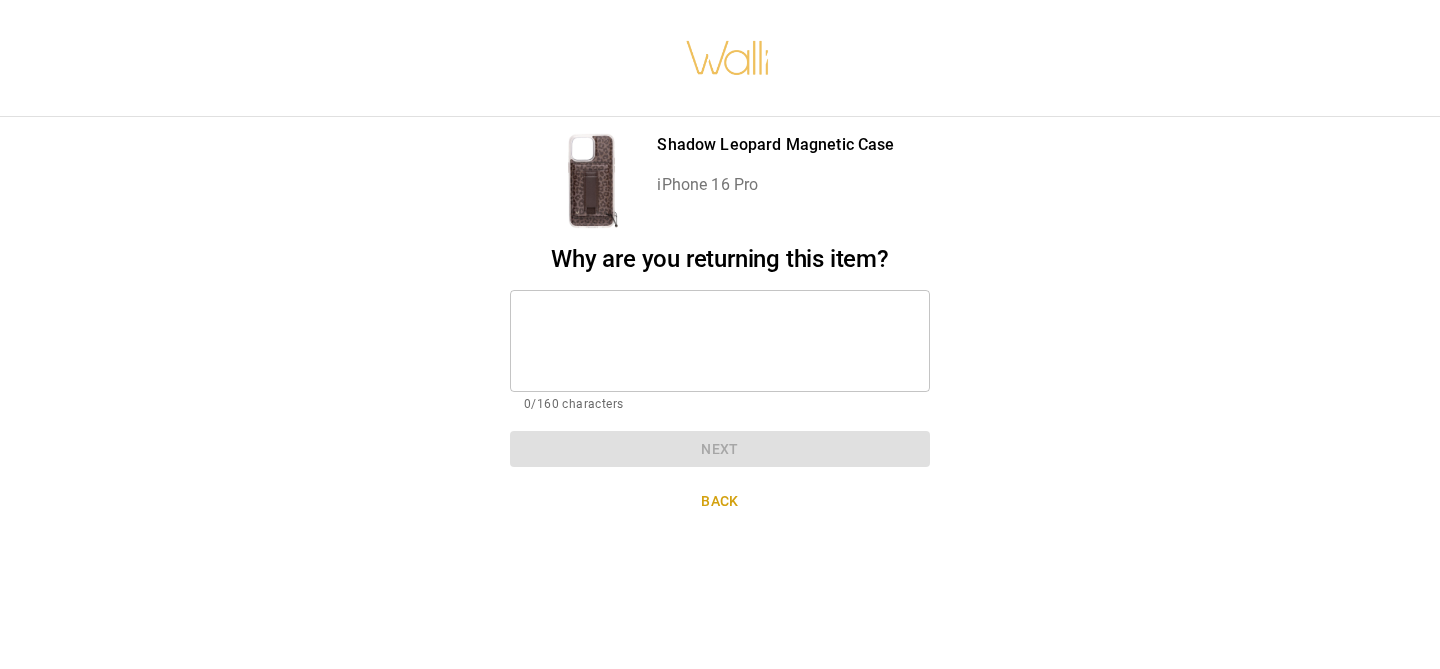 scroll, scrollTop: 0, scrollLeft: 0, axis: both 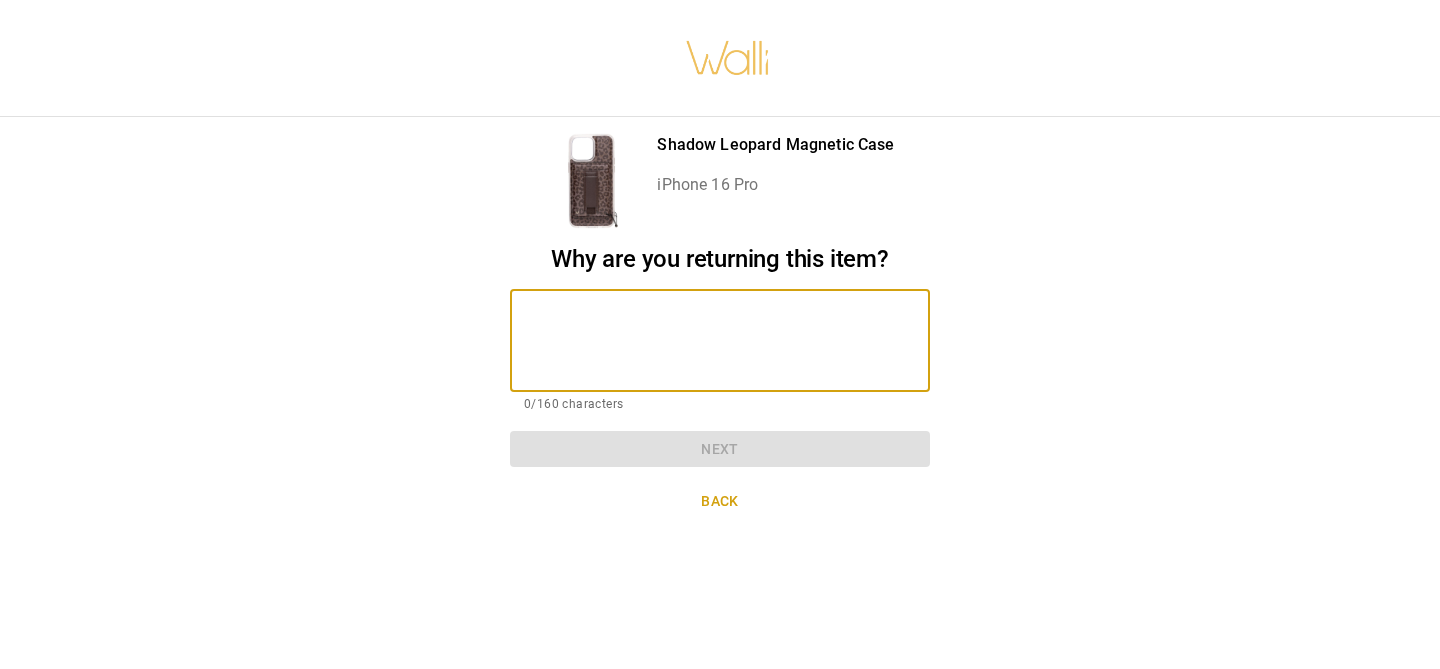 click at bounding box center (720, 340) 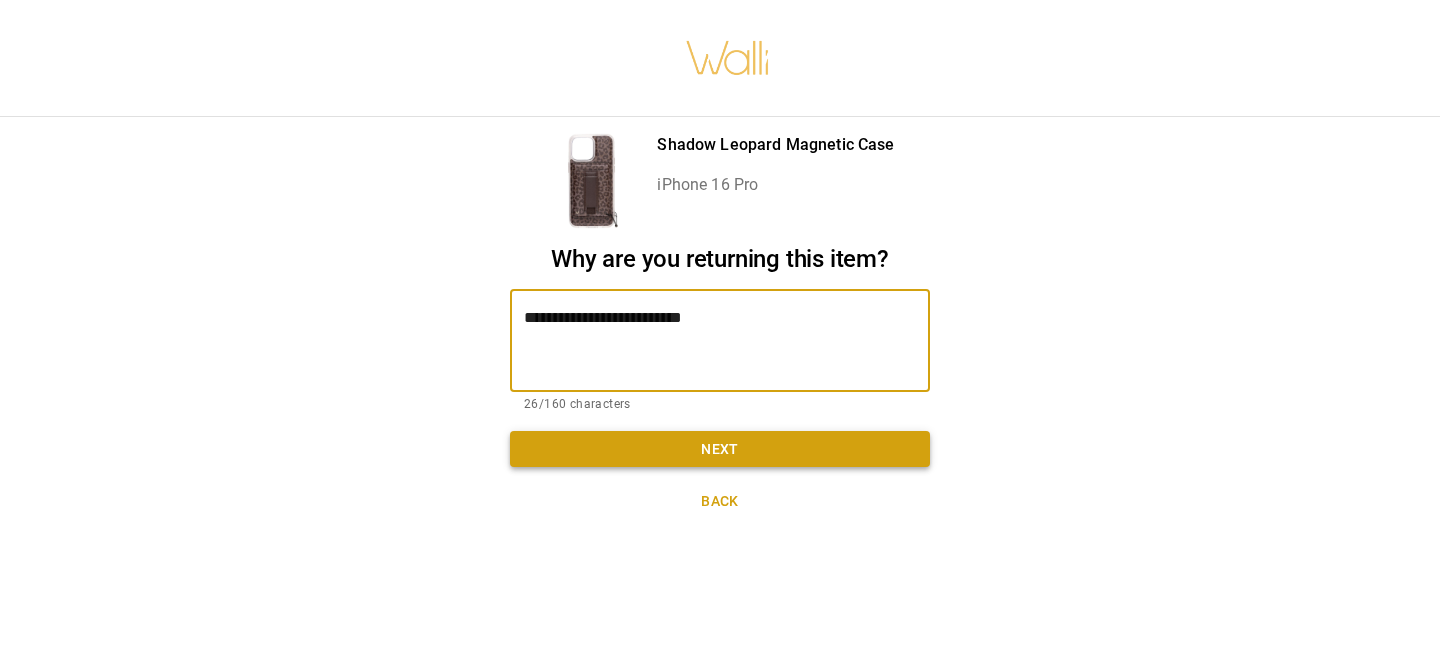 type on "**********" 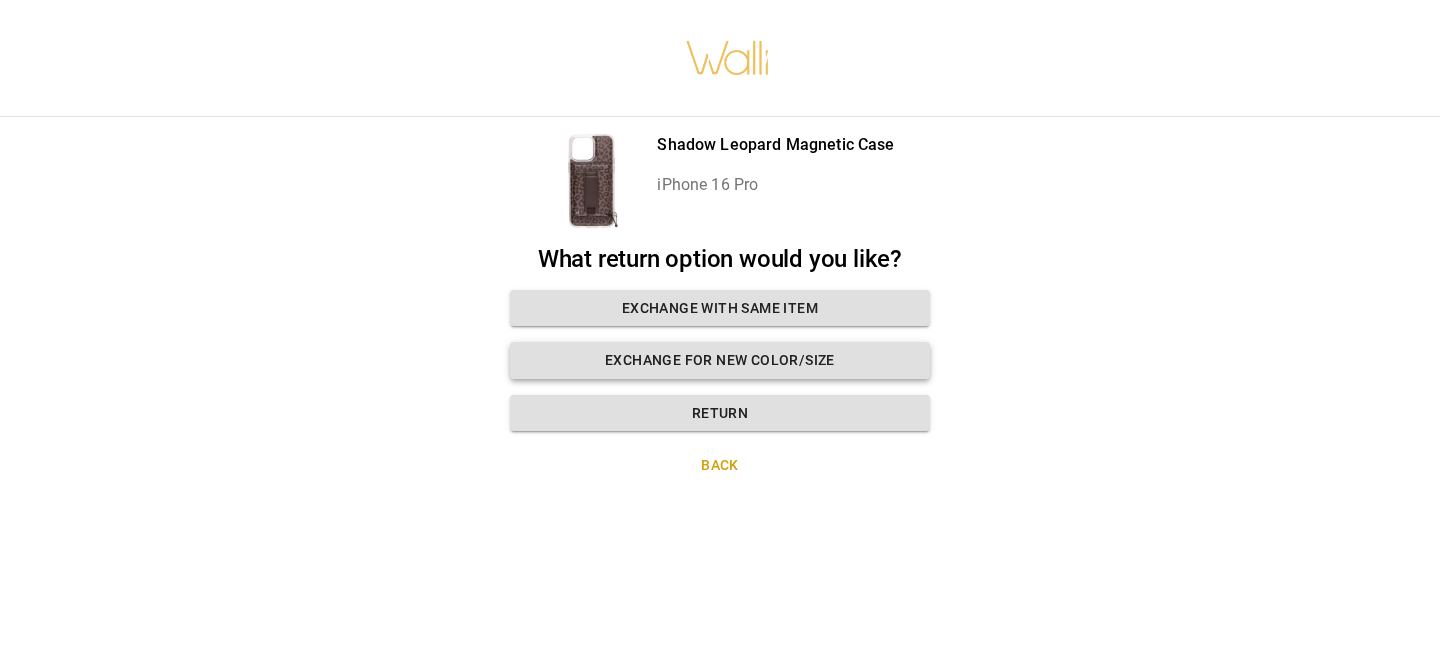 click on "Exchange for new color/size" at bounding box center [720, 360] 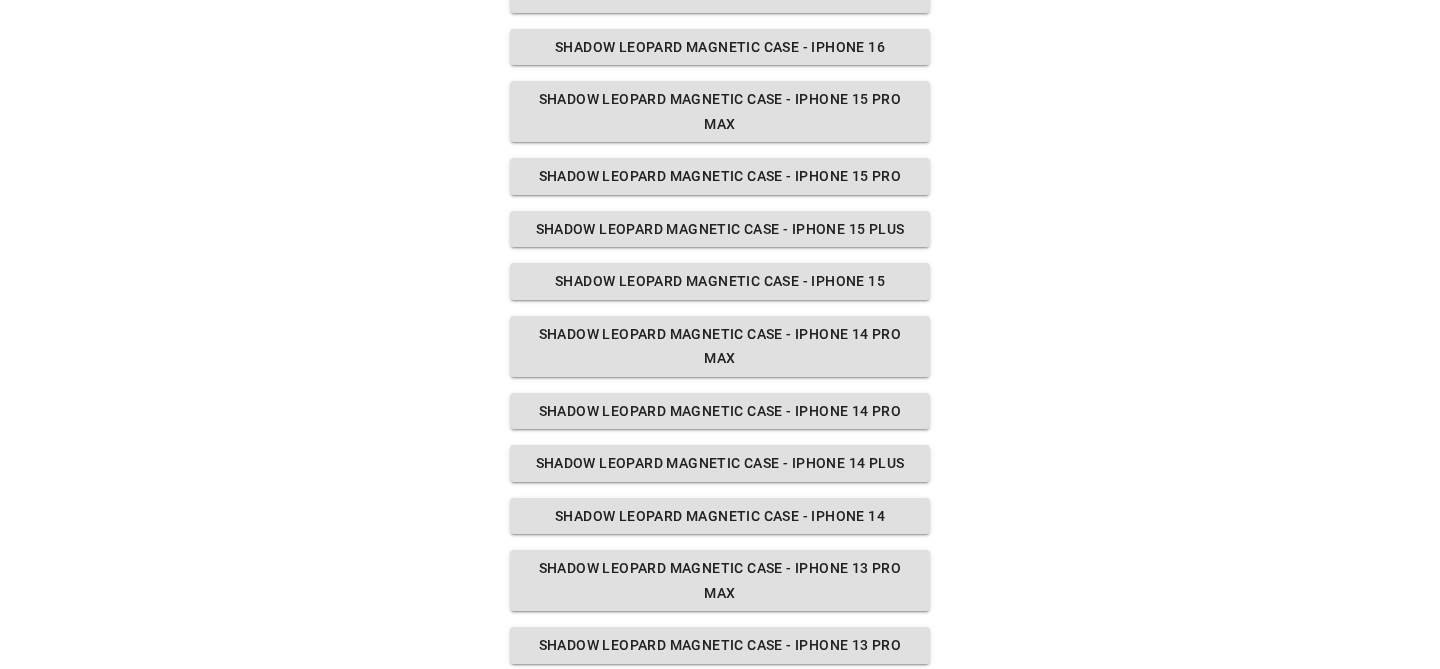 scroll, scrollTop: 0, scrollLeft: 0, axis: both 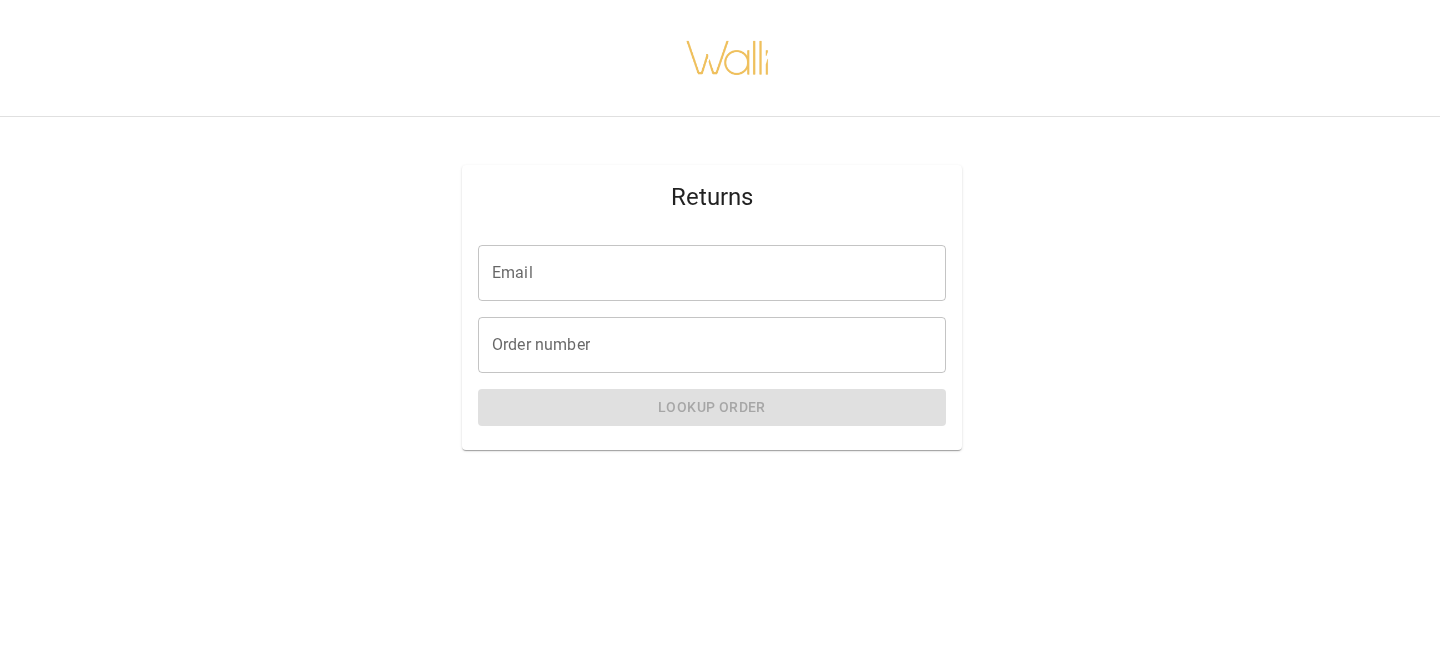 click on "Email" at bounding box center [712, 273] 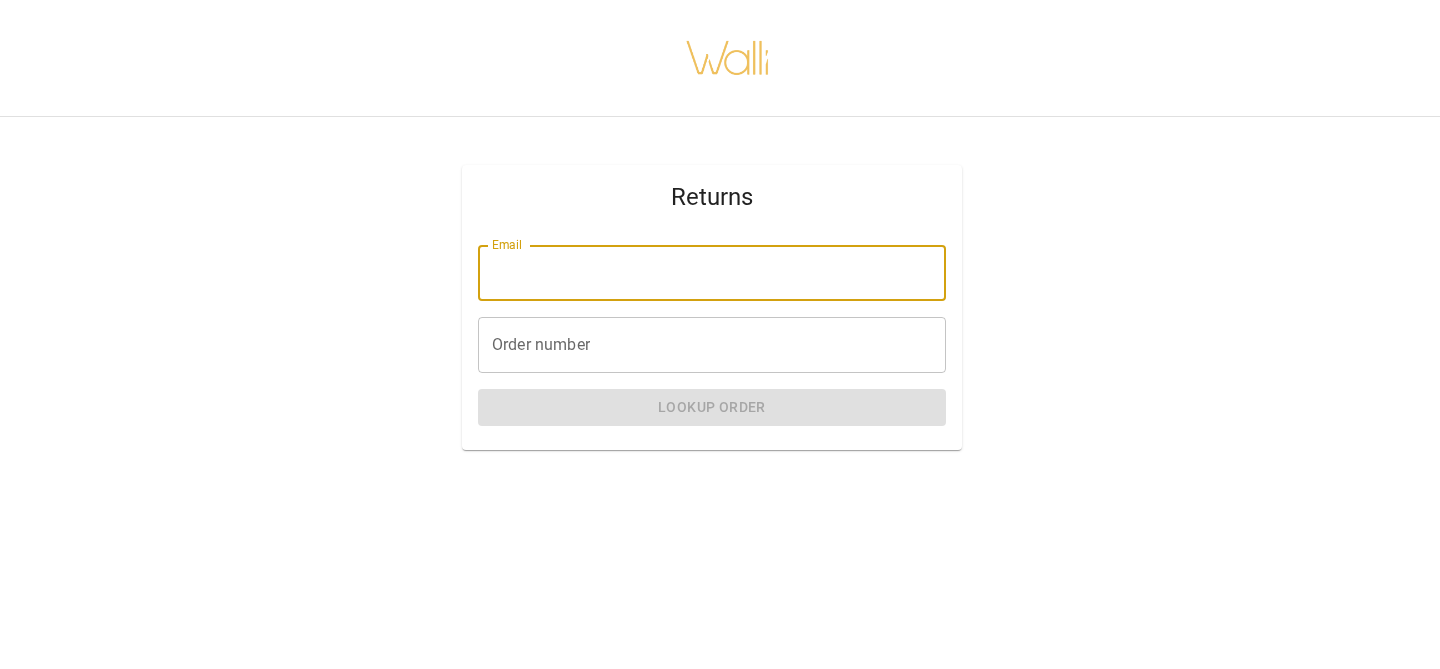 type on "**********" 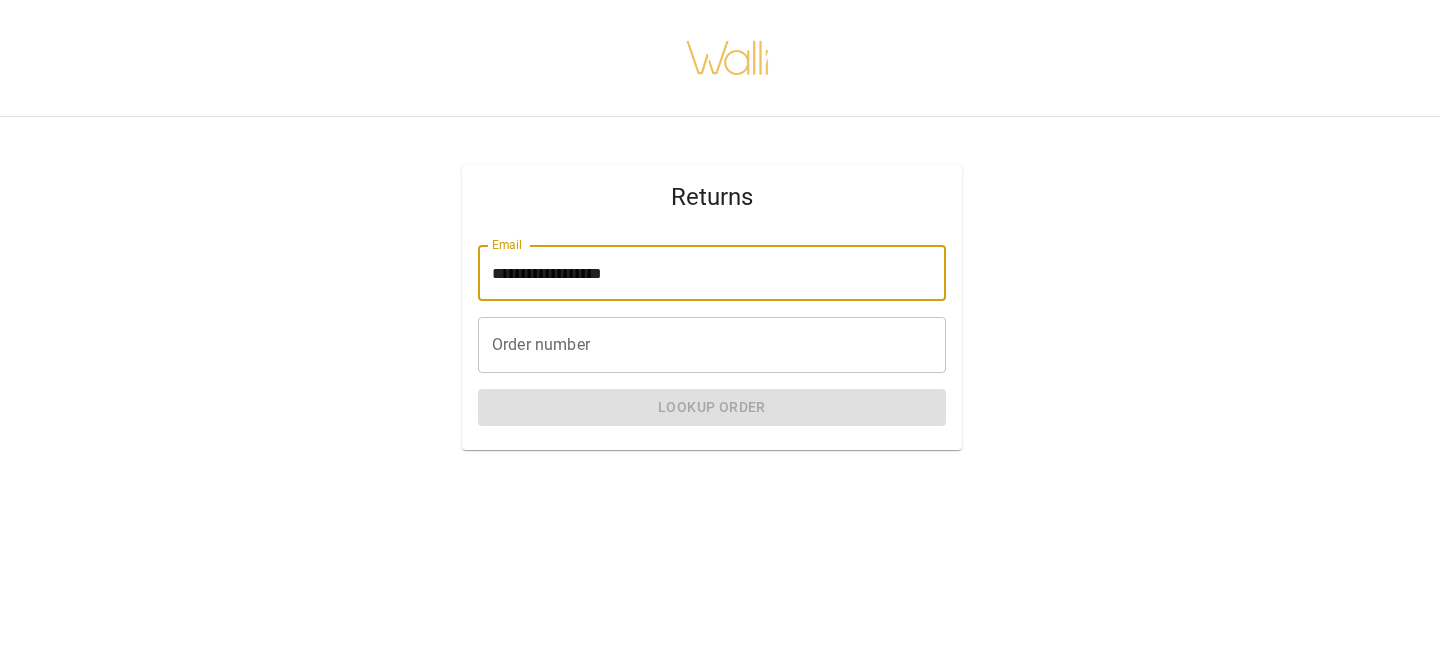 click on "Order number" at bounding box center [712, 345] 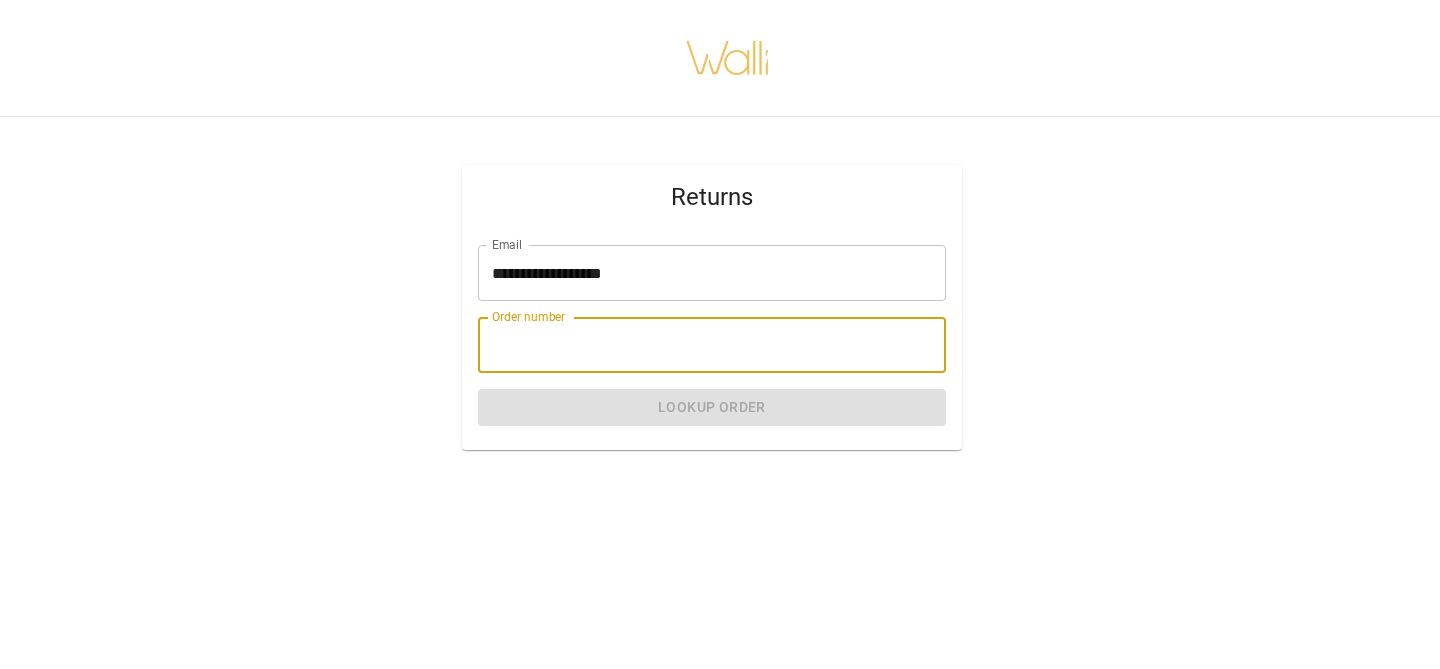 type on "*******" 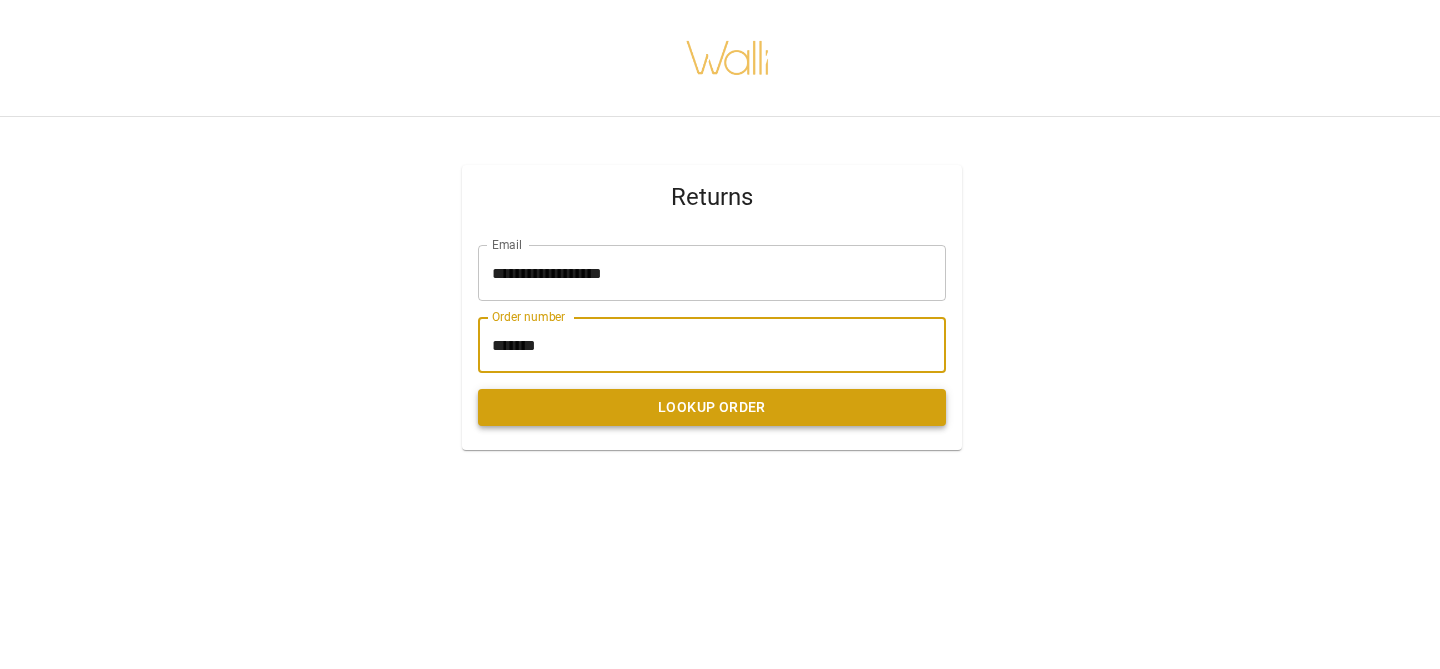 click on "Lookup Order" at bounding box center [712, 407] 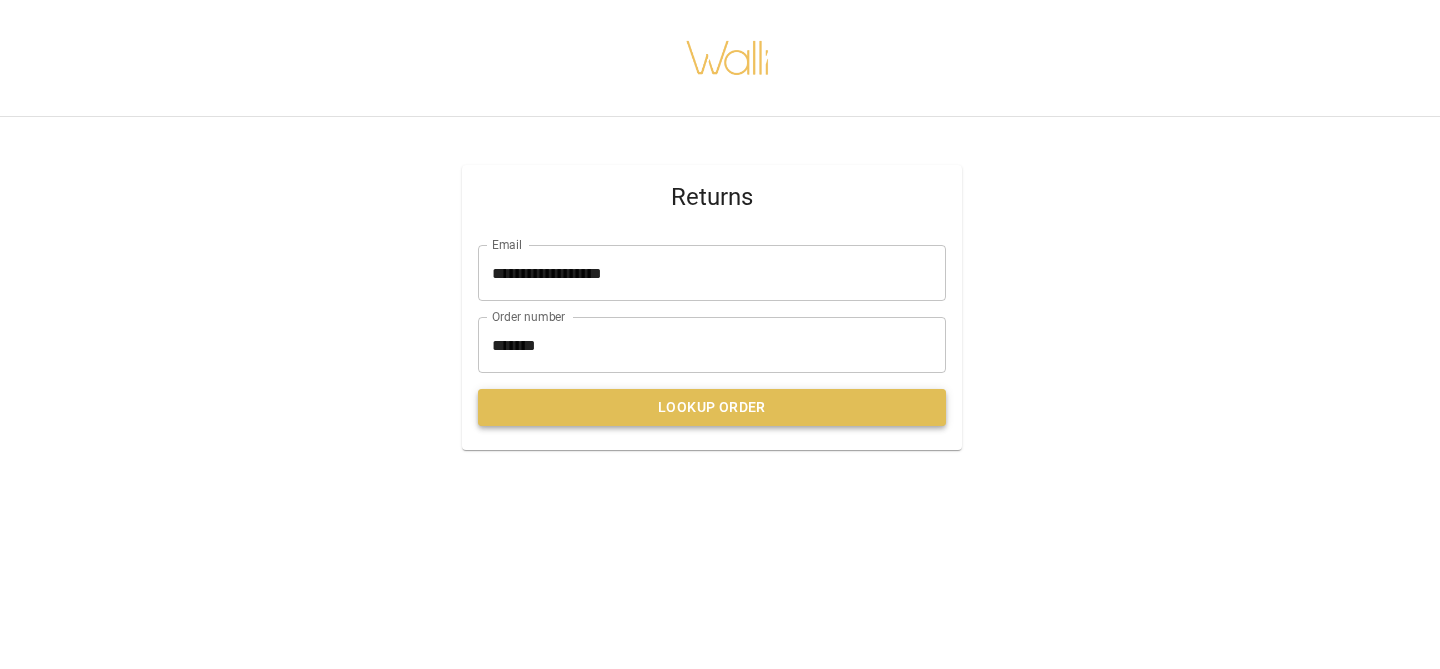 click on "Lookup Order" at bounding box center [712, 407] 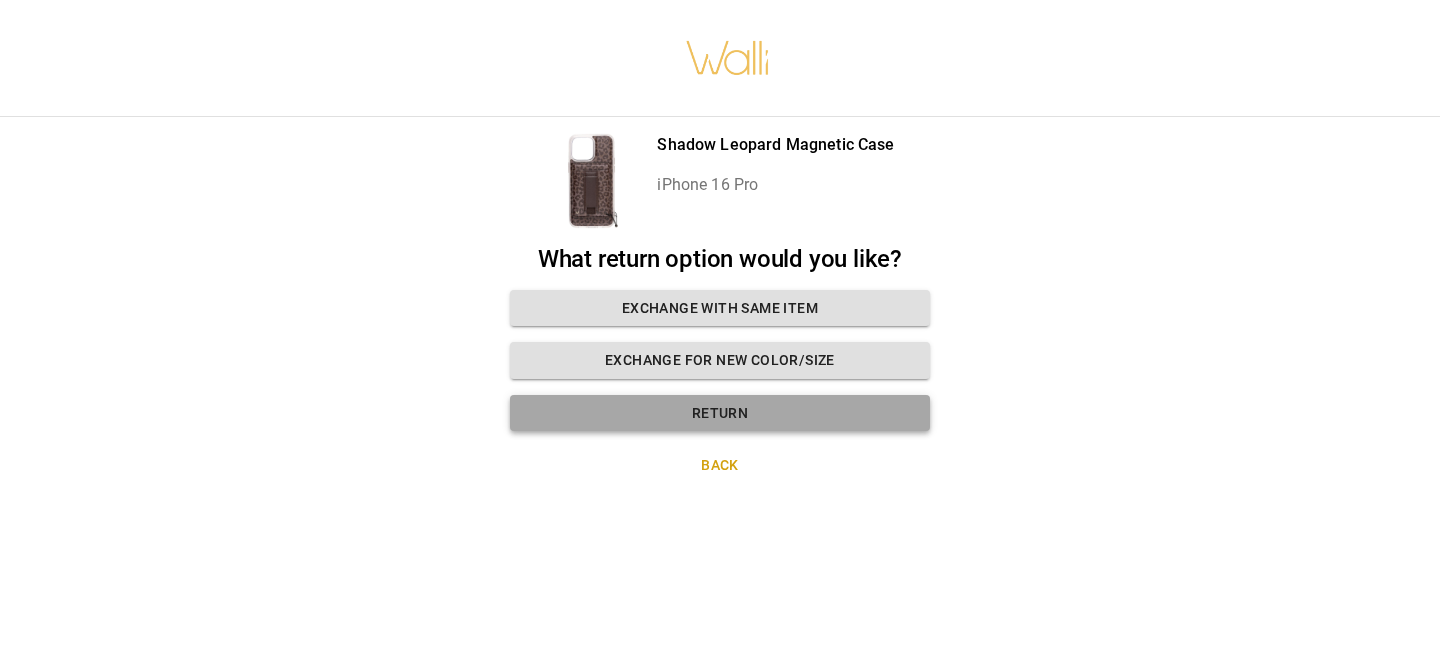 click on "Return" at bounding box center [720, 413] 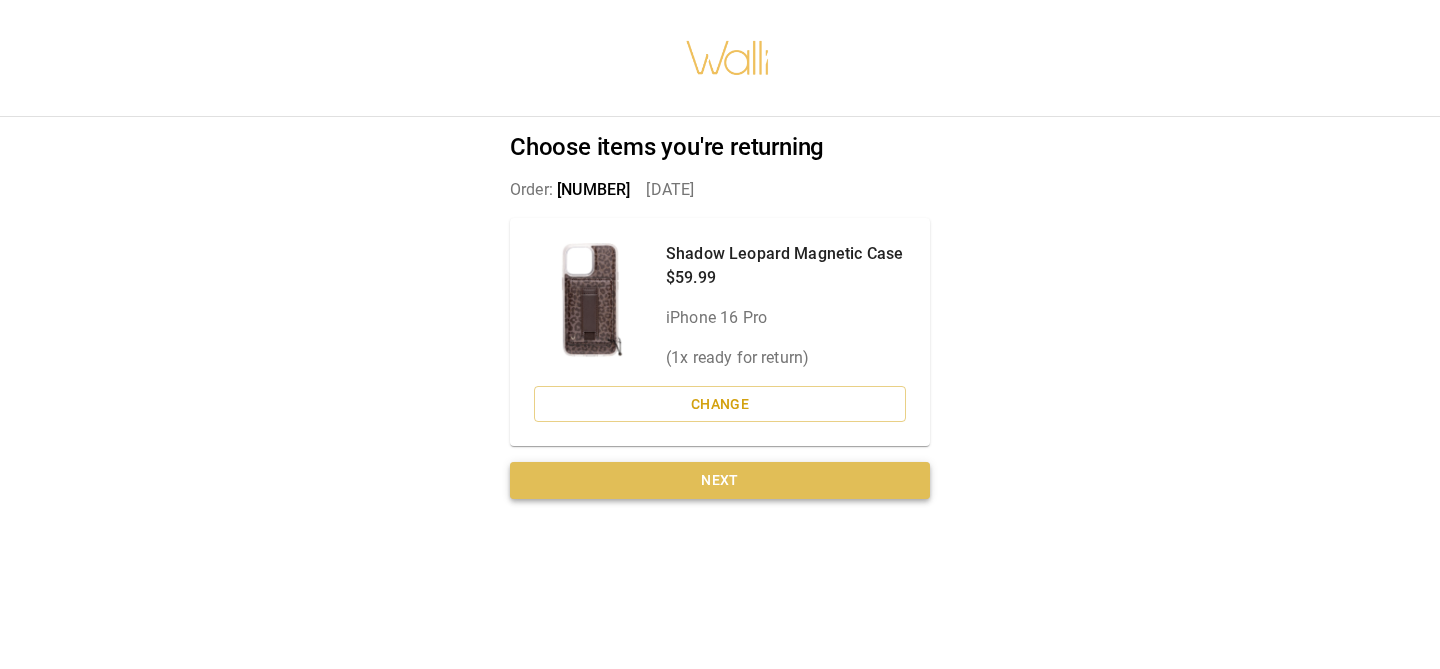 click on "Next" at bounding box center (720, 480) 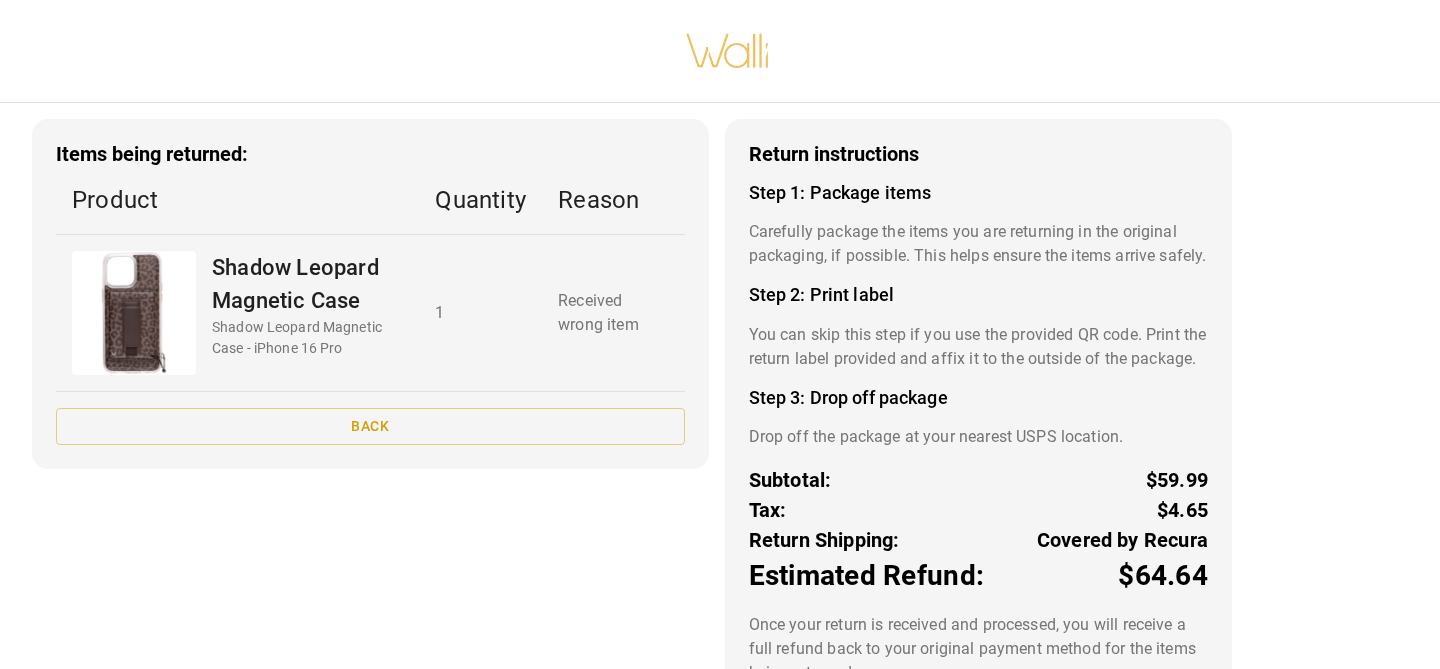 scroll, scrollTop: 60, scrollLeft: 0, axis: vertical 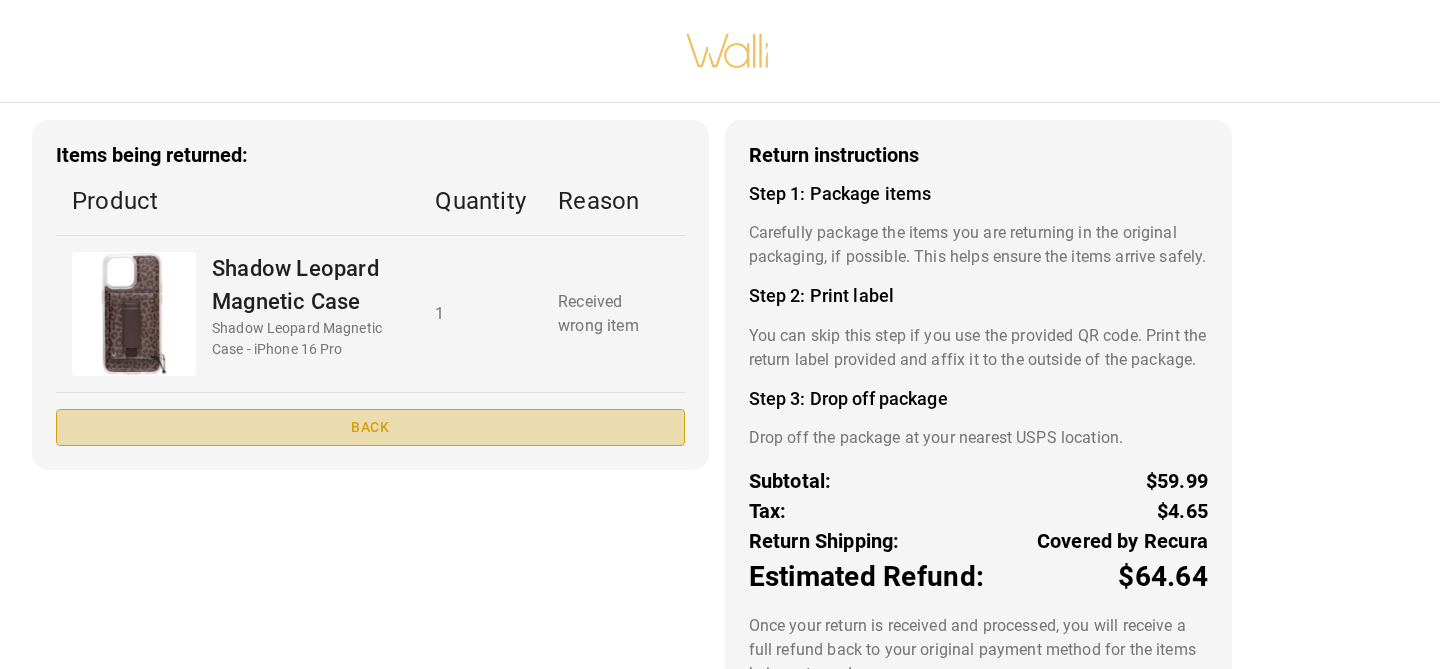 click on "Back" at bounding box center (370, 427) 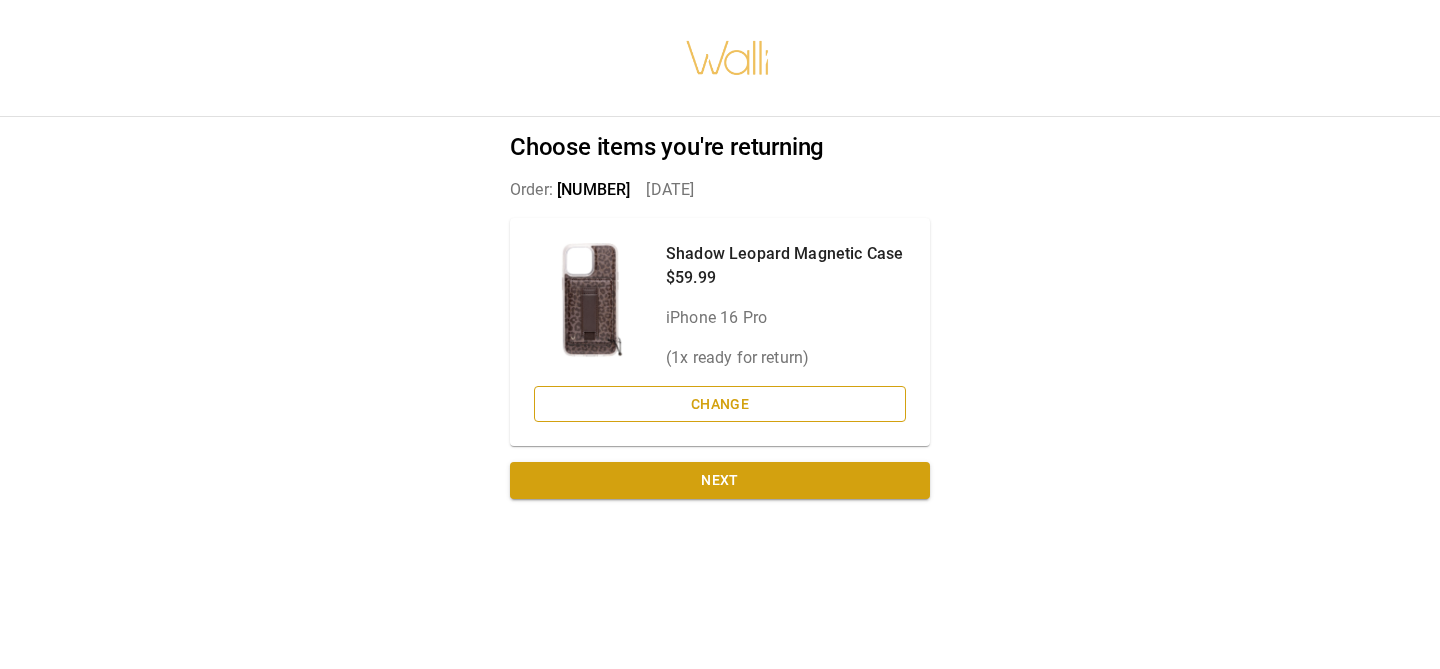 click on "Change" at bounding box center [720, 404] 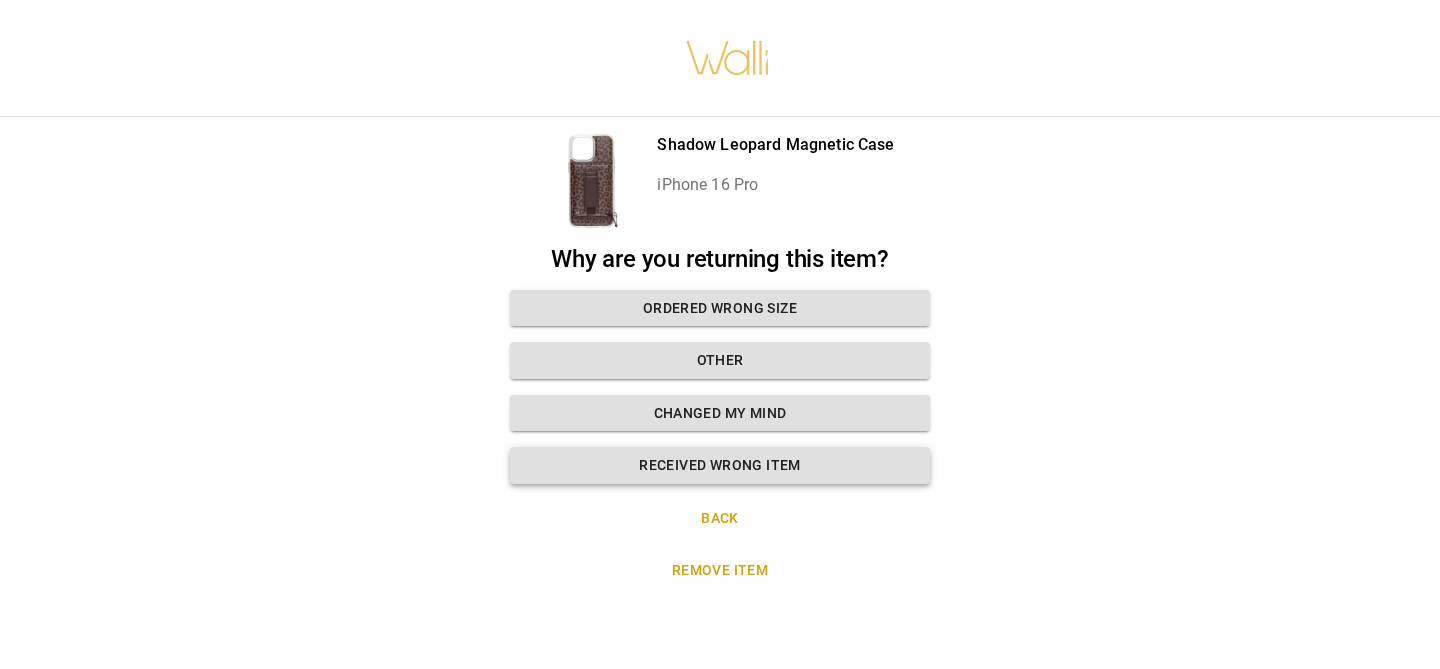 click on "Received wrong item" at bounding box center (720, 465) 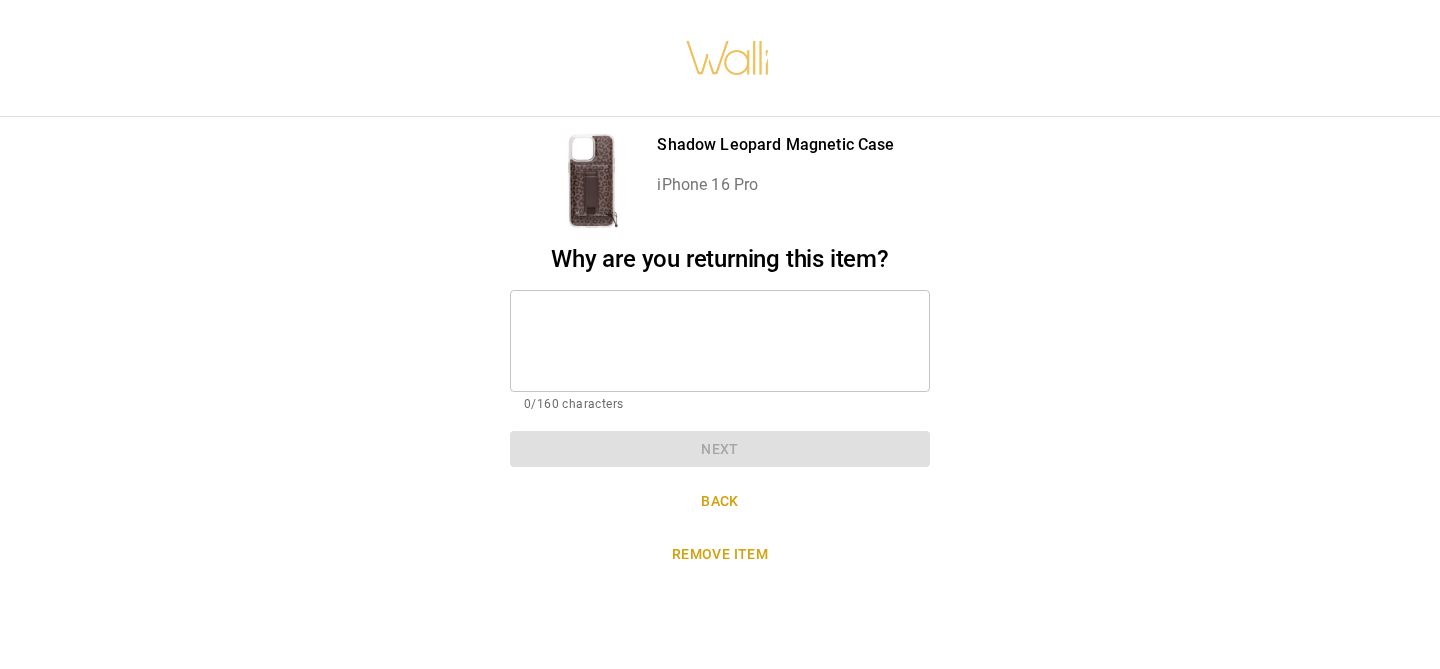 click at bounding box center (720, 340) 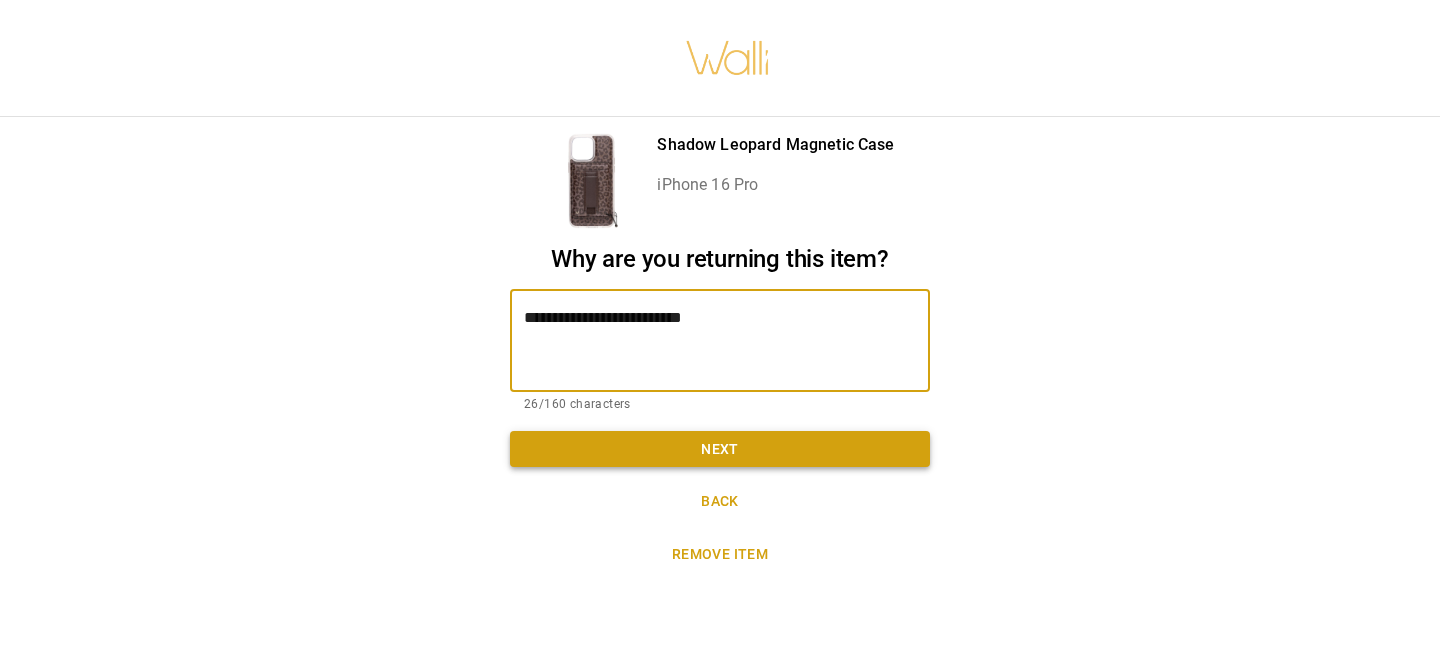 type on "**********" 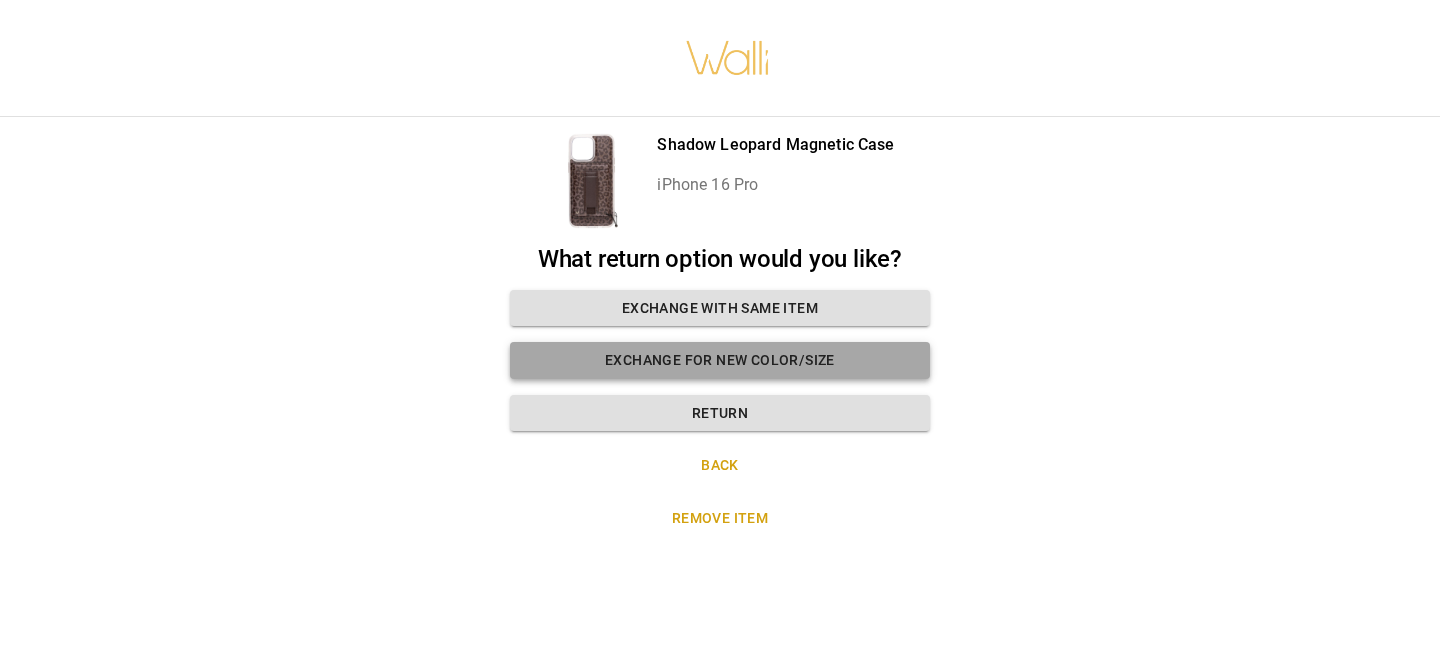 click on "Exchange for new color/size" at bounding box center (720, 360) 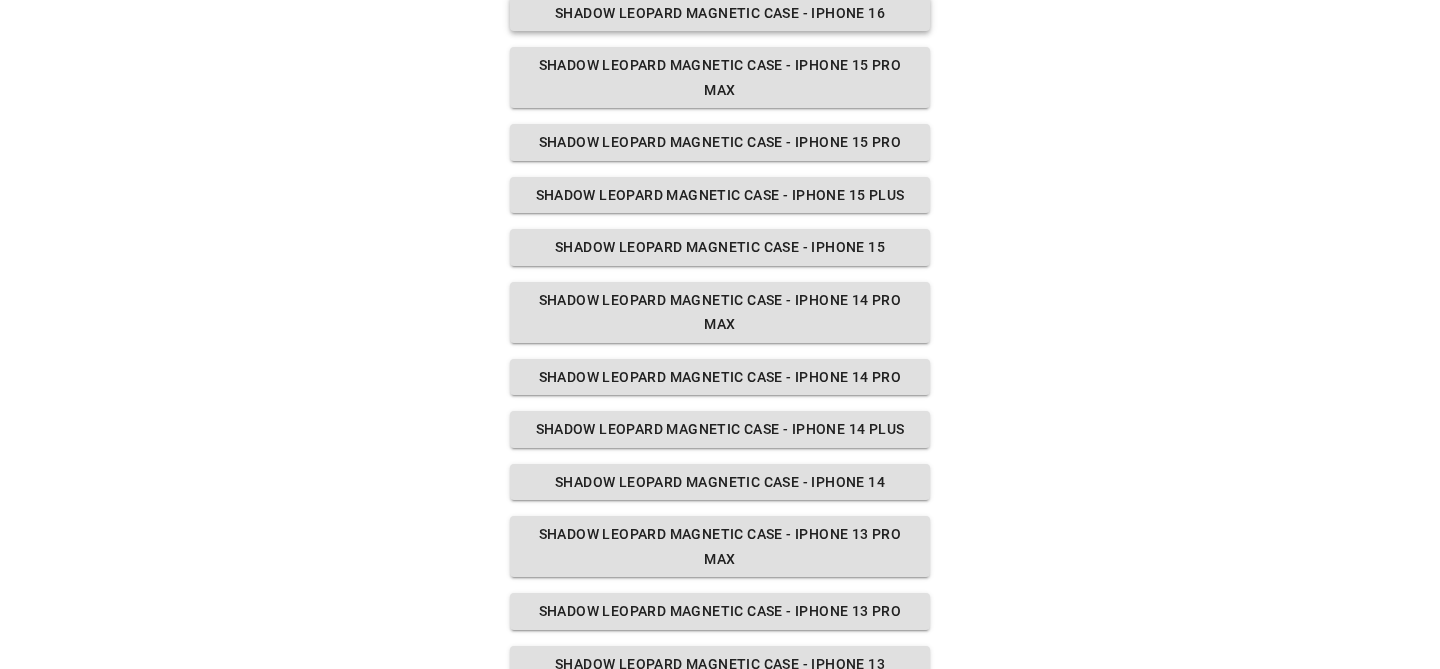 scroll, scrollTop: 605, scrollLeft: 0, axis: vertical 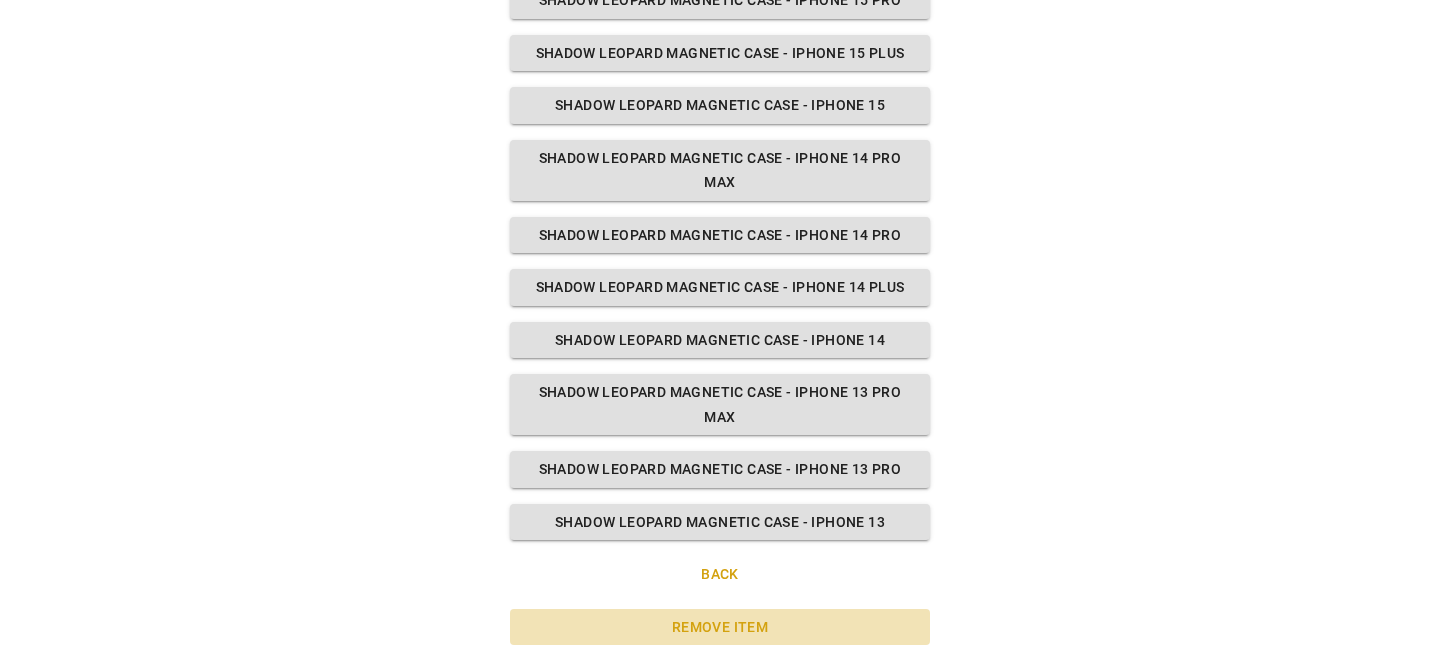 click on "Remove item" at bounding box center [720, 627] 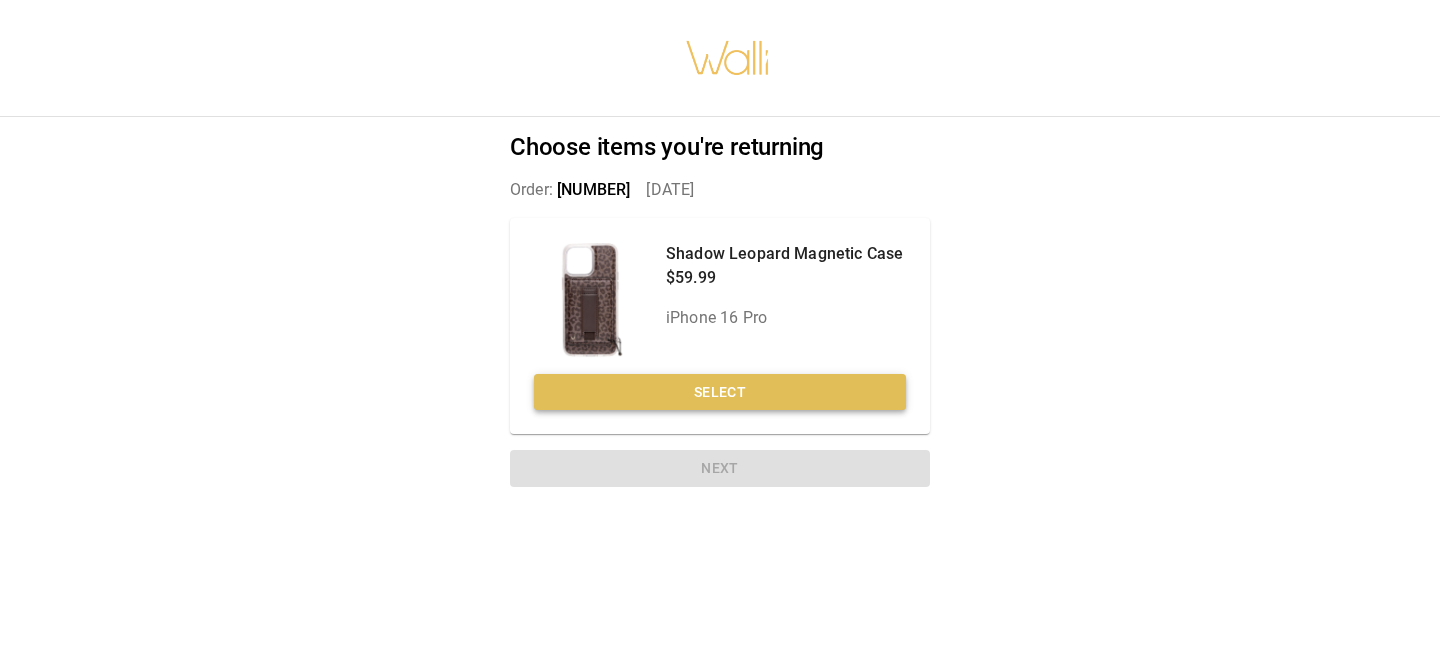 click on "Select" at bounding box center [720, 392] 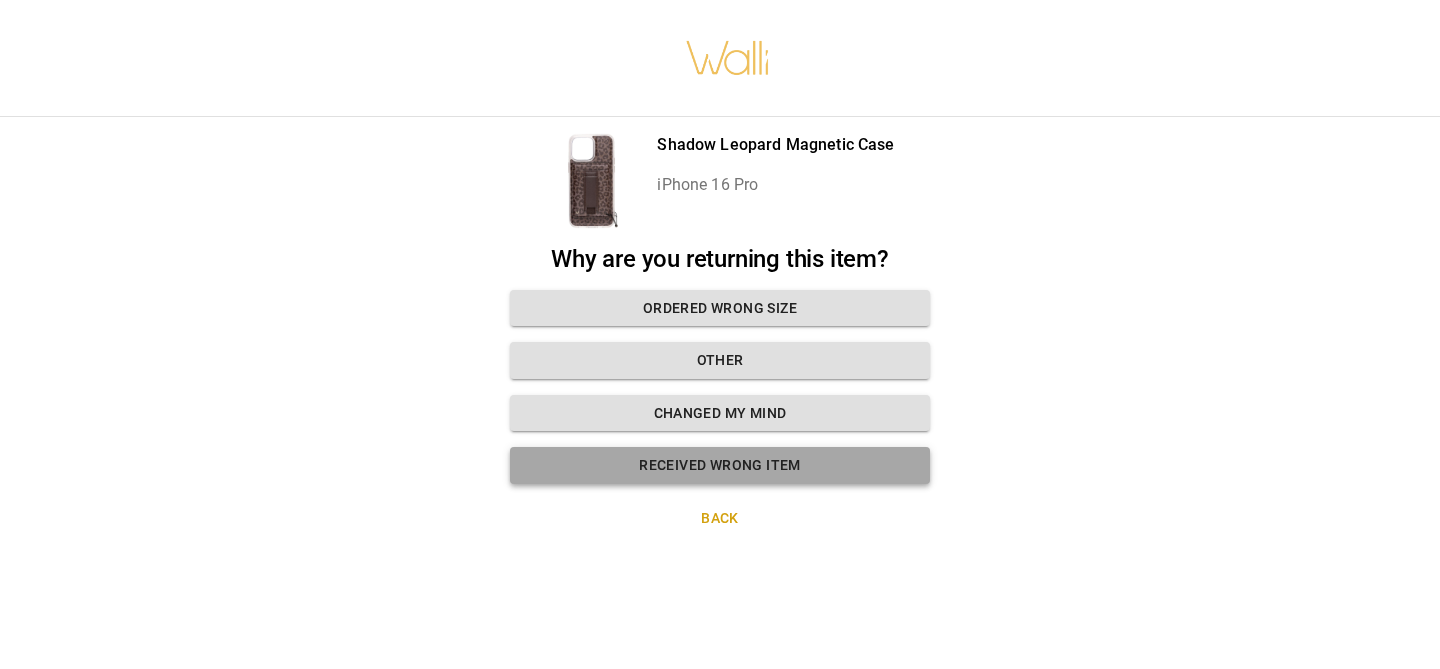 click on "Received wrong item" at bounding box center (720, 465) 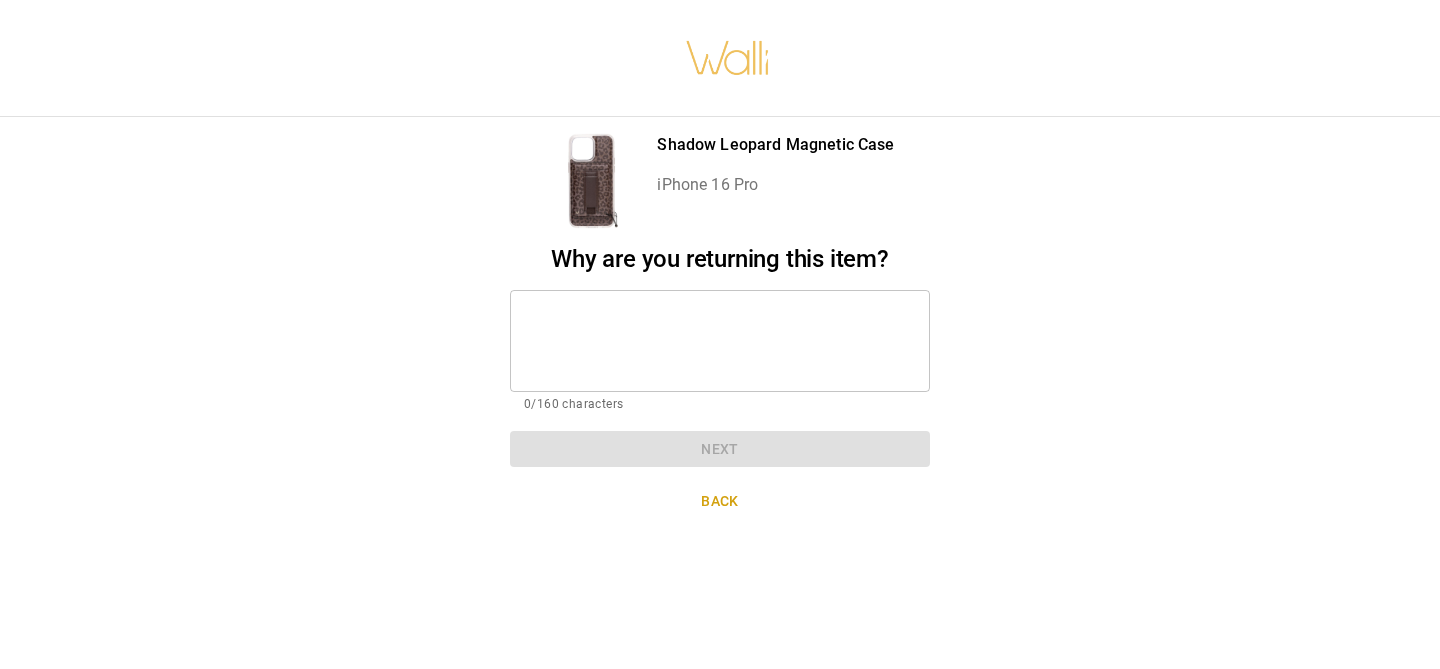 click at bounding box center (720, 340) 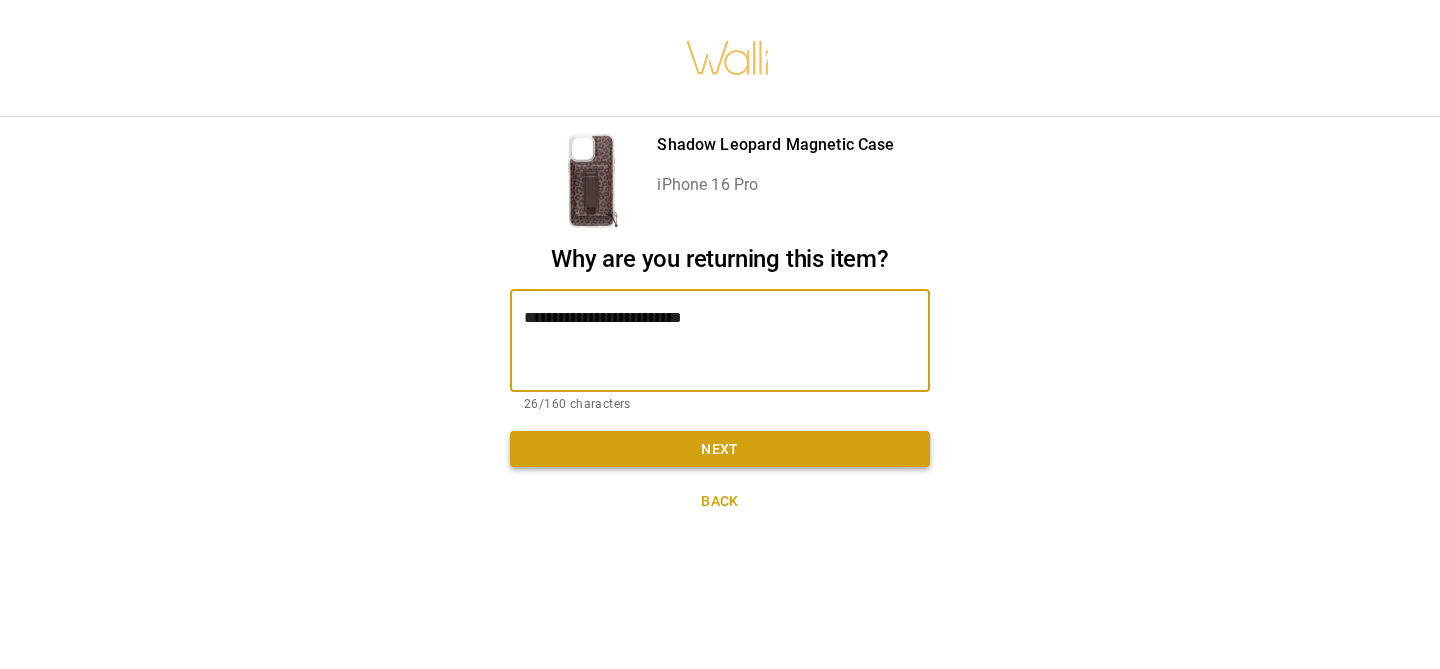 type on "**********" 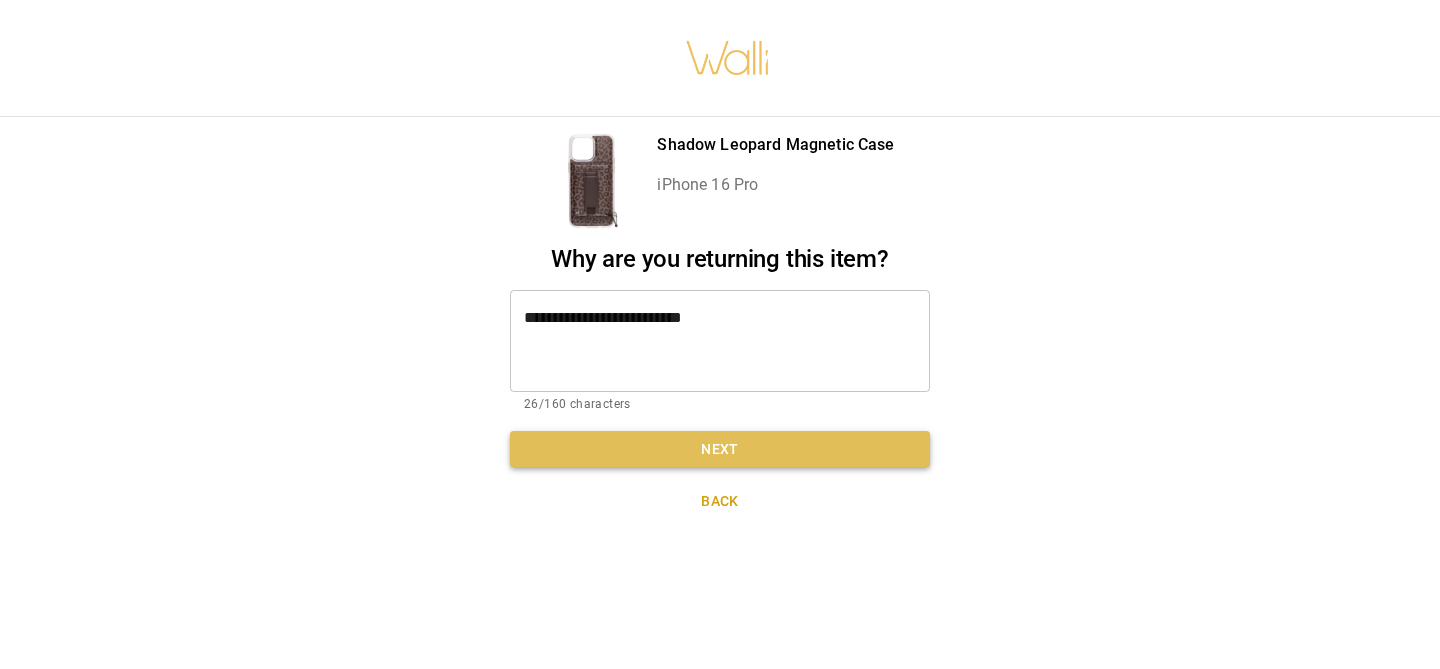 click on "Next" at bounding box center [720, 449] 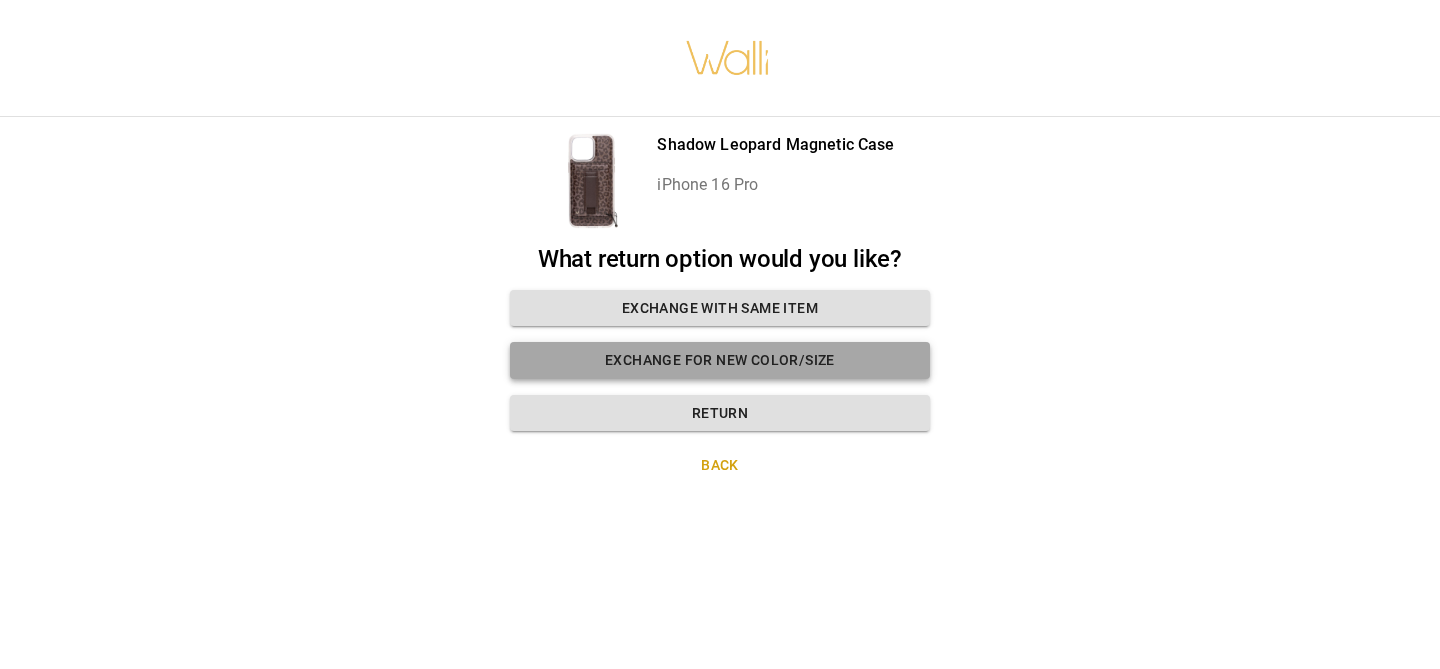 click on "Exchange for new color/size" at bounding box center [720, 360] 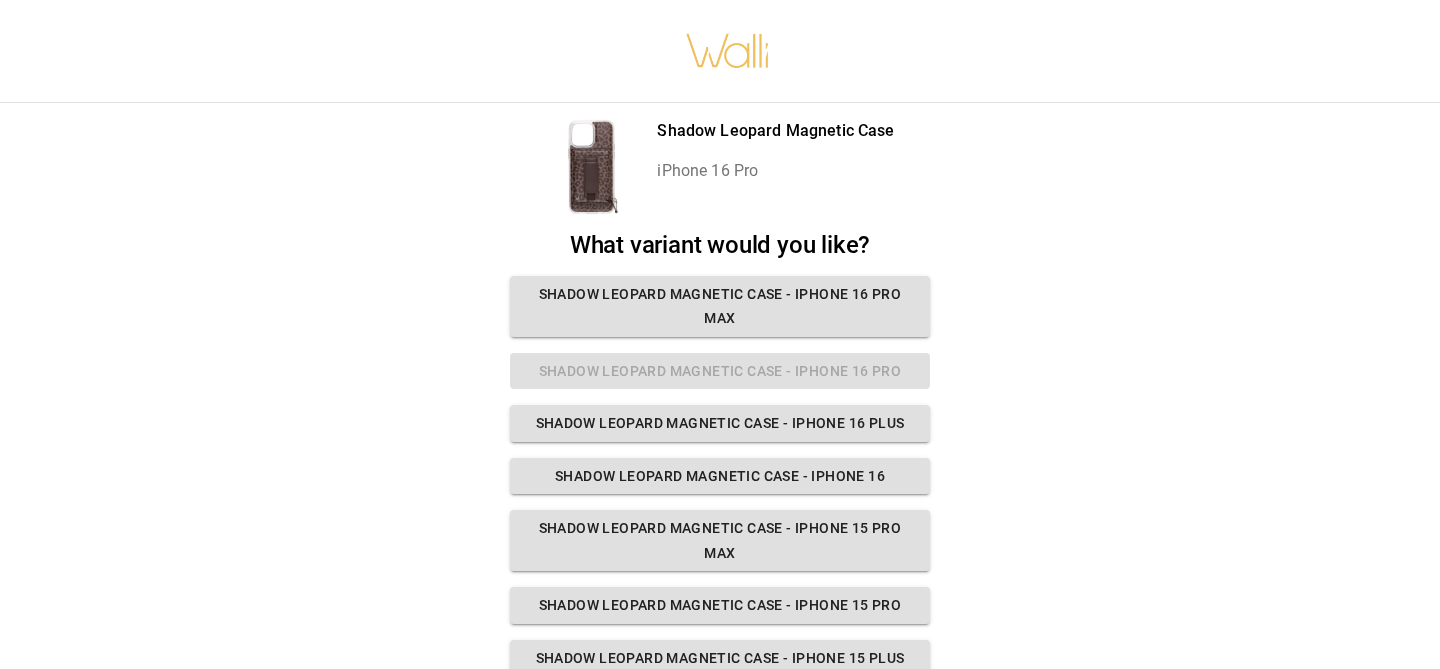 click on "What variant would you like? Shadow Leopard Magnetic Case - iPhone 16 Pro Max Shadow Leopard Magnetic Case - iPhone 16 Pro Shadow Leopard Magnetic Case - iPhone 16 Plus Shadow Leopard Magnetic Case - iPhone 16 Shadow Leopard Magnetic Case - iPhone 15 Pro Max Shadow Leopard Magnetic Case - iPhone 15 Pro Shadow Leopard Magnetic Case - iPhone 15 Plus Shadow Leopard Magnetic Case - iPhone 15 Shadow Leopard Magnetic Case - iPhone 14 Pro Max Shadow Leopard Magnetic Case - iPhone 14 Pro Shadow Leopard Magnetic Case - iPhone 14 Plus Shadow Leopard Magnetic Case - iPhone 14 Shadow Leopard Magnetic Case - iPhone 13 Pro Max Shadow Leopard Magnetic Case - iPhone 13 Pro Shadow Leopard Magnetic Case - iPhone 13" at bounding box center [720, 688] 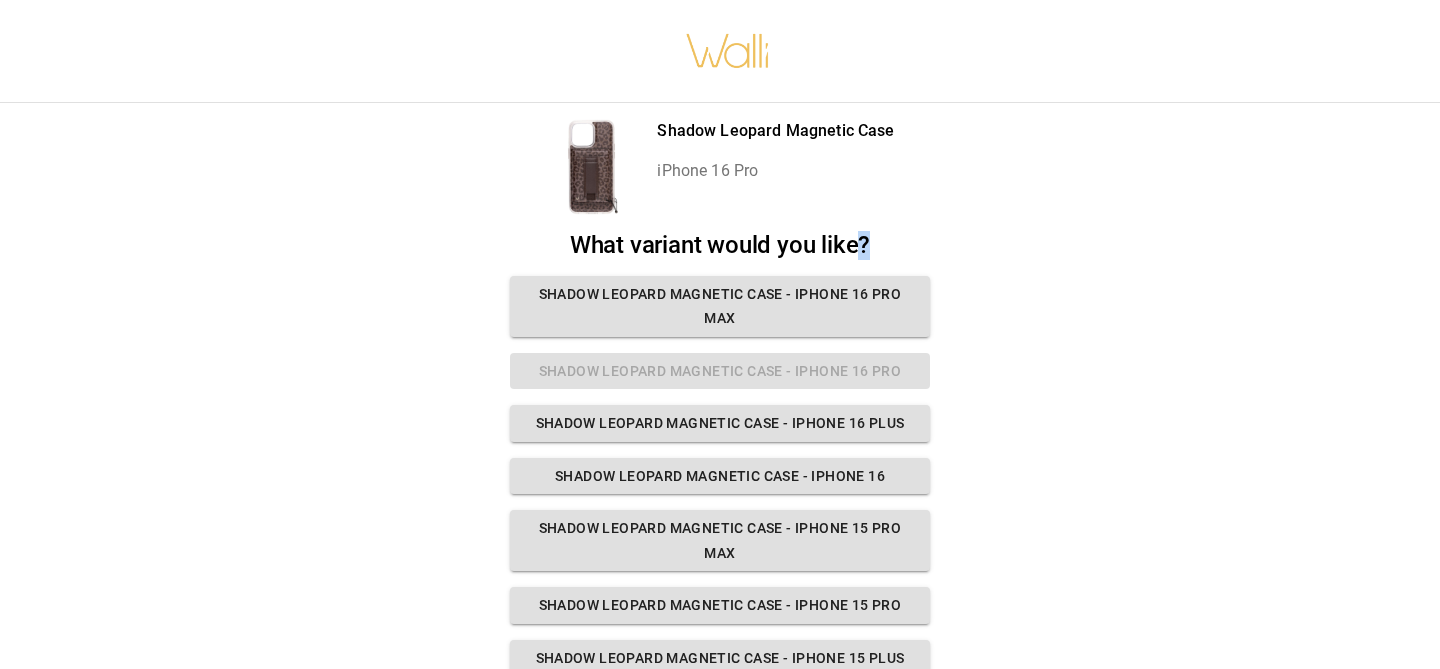 click on "What variant would you like? Shadow Leopard Magnetic Case - iPhone 16 Pro Max Shadow Leopard Magnetic Case - iPhone 16 Pro Shadow Leopard Magnetic Case - iPhone 16 Plus Shadow Leopard Magnetic Case - iPhone 16 Shadow Leopard Magnetic Case - iPhone 15 Pro Max Shadow Leopard Magnetic Case - iPhone 15 Pro Shadow Leopard Magnetic Case - iPhone 15 Plus Shadow Leopard Magnetic Case - iPhone 15 Shadow Leopard Magnetic Case - iPhone 14 Pro Max Shadow Leopard Magnetic Case - iPhone 14 Pro Shadow Leopard Magnetic Case - iPhone 14 Plus Shadow Leopard Magnetic Case - iPhone 14 Shadow Leopard Magnetic Case - iPhone 13 Pro Max Shadow Leopard Magnetic Case - iPhone 13 Pro Shadow Leopard Magnetic Case - iPhone 13" at bounding box center [720, 688] 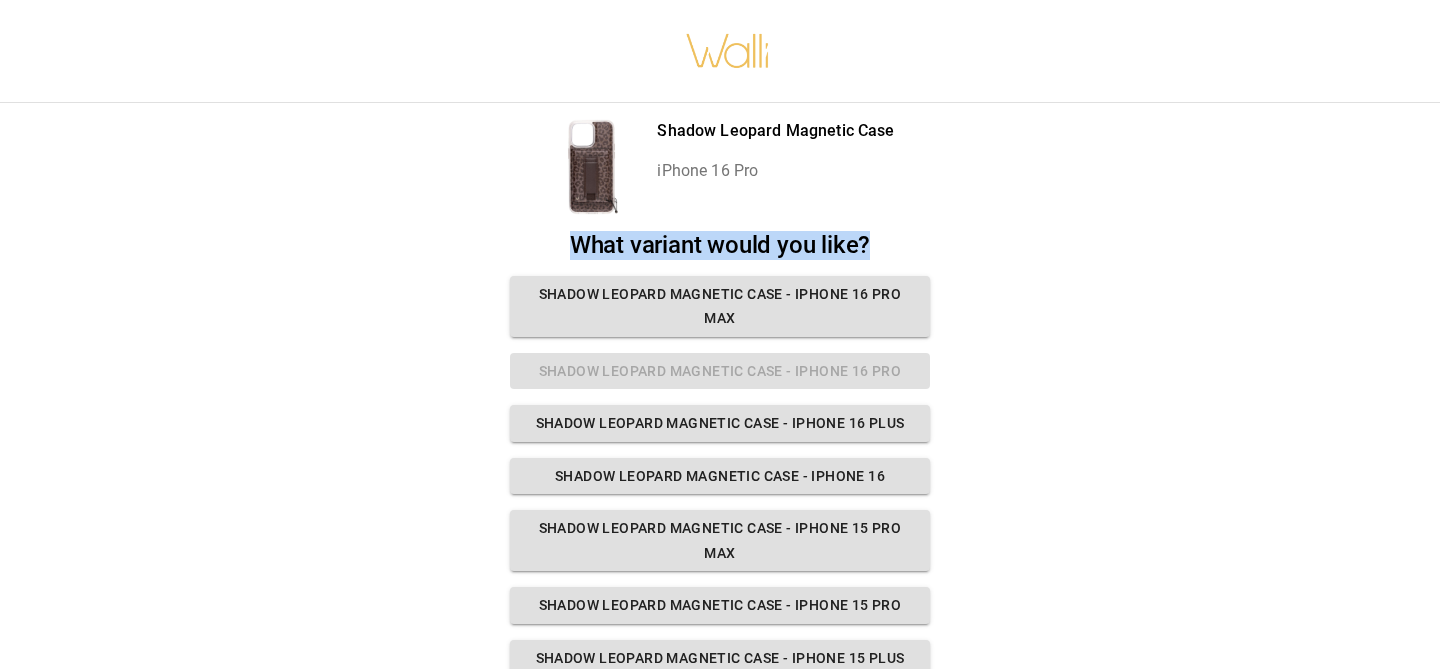 click on "What variant would you like? Shadow Leopard Magnetic Case - iPhone 16 Pro Max Shadow Leopard Magnetic Case - iPhone 16 Pro Shadow Leopard Magnetic Case - iPhone 16 Plus Shadow Leopard Magnetic Case - iPhone 16 Shadow Leopard Magnetic Case - iPhone 15 Pro Max Shadow Leopard Magnetic Case - iPhone 15 Pro Shadow Leopard Magnetic Case - iPhone 15 Plus Shadow Leopard Magnetic Case - iPhone 15 Shadow Leopard Magnetic Case - iPhone 14 Pro Max Shadow Leopard Magnetic Case - iPhone 14 Pro Shadow Leopard Magnetic Case - iPhone 14 Plus Shadow Leopard Magnetic Case - iPhone 14 Shadow Leopard Magnetic Case - iPhone 13 Pro Max Shadow Leopard Magnetic Case - iPhone 13 Pro Shadow Leopard Magnetic Case - iPhone 13" at bounding box center (720, 688) 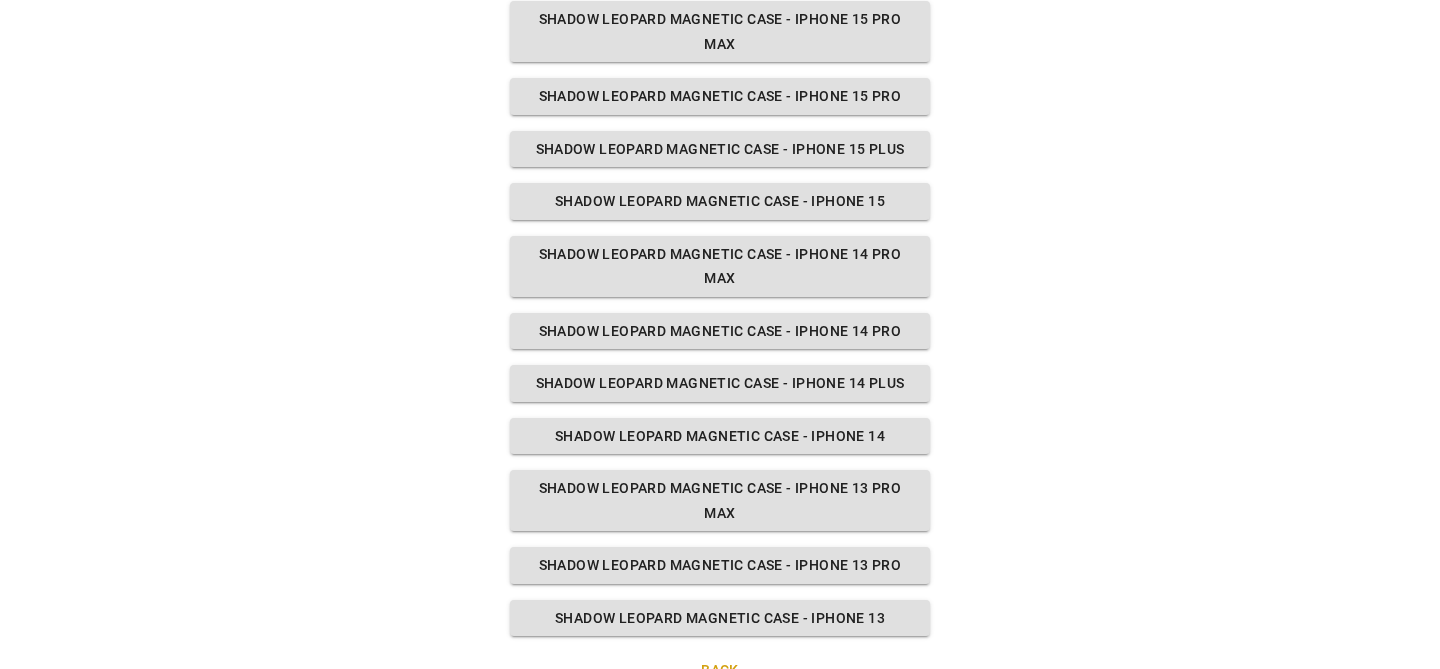 scroll, scrollTop: 553, scrollLeft: 0, axis: vertical 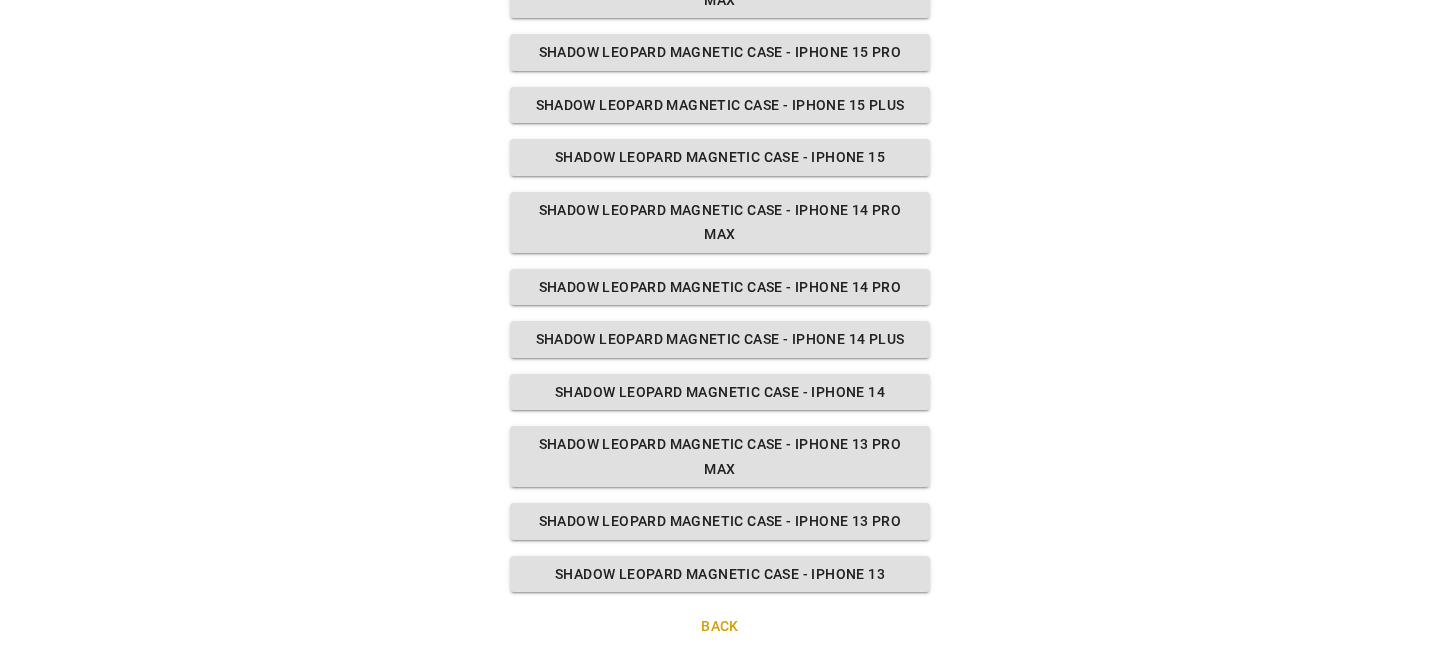 click on "Back" at bounding box center [720, 626] 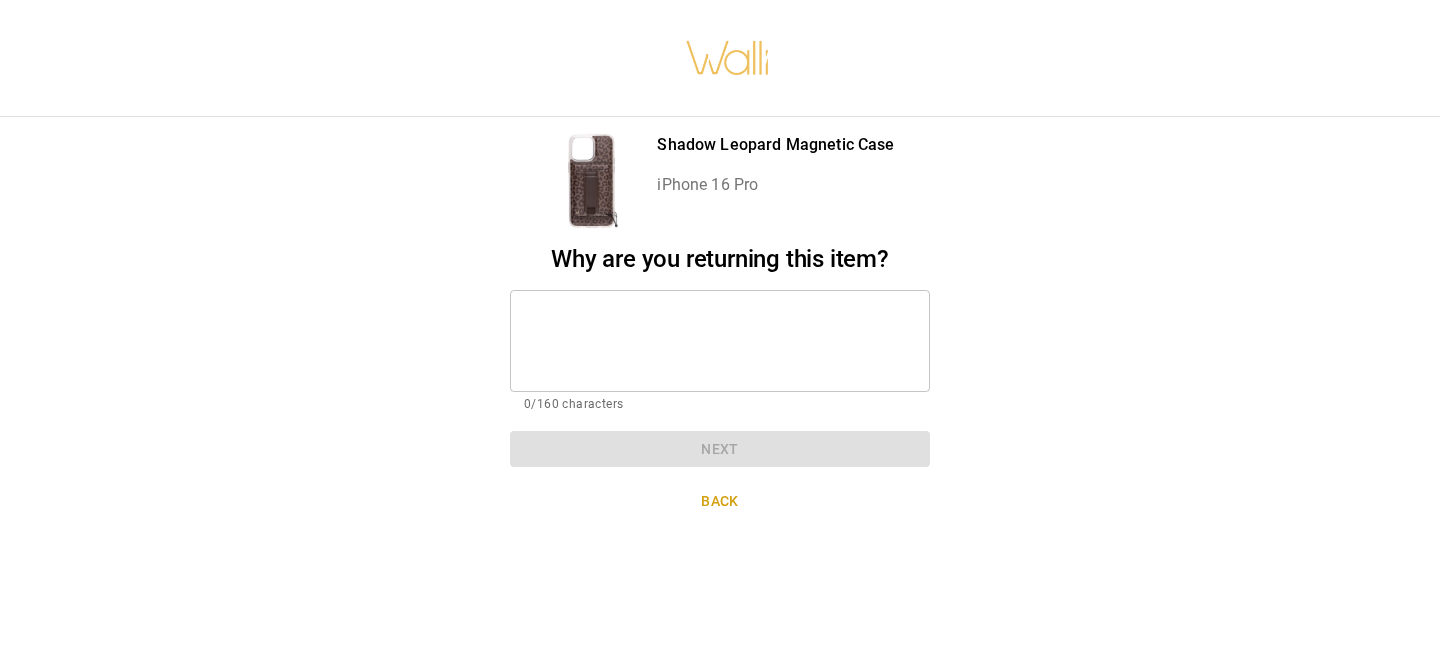 click on "Back" at bounding box center [720, 501] 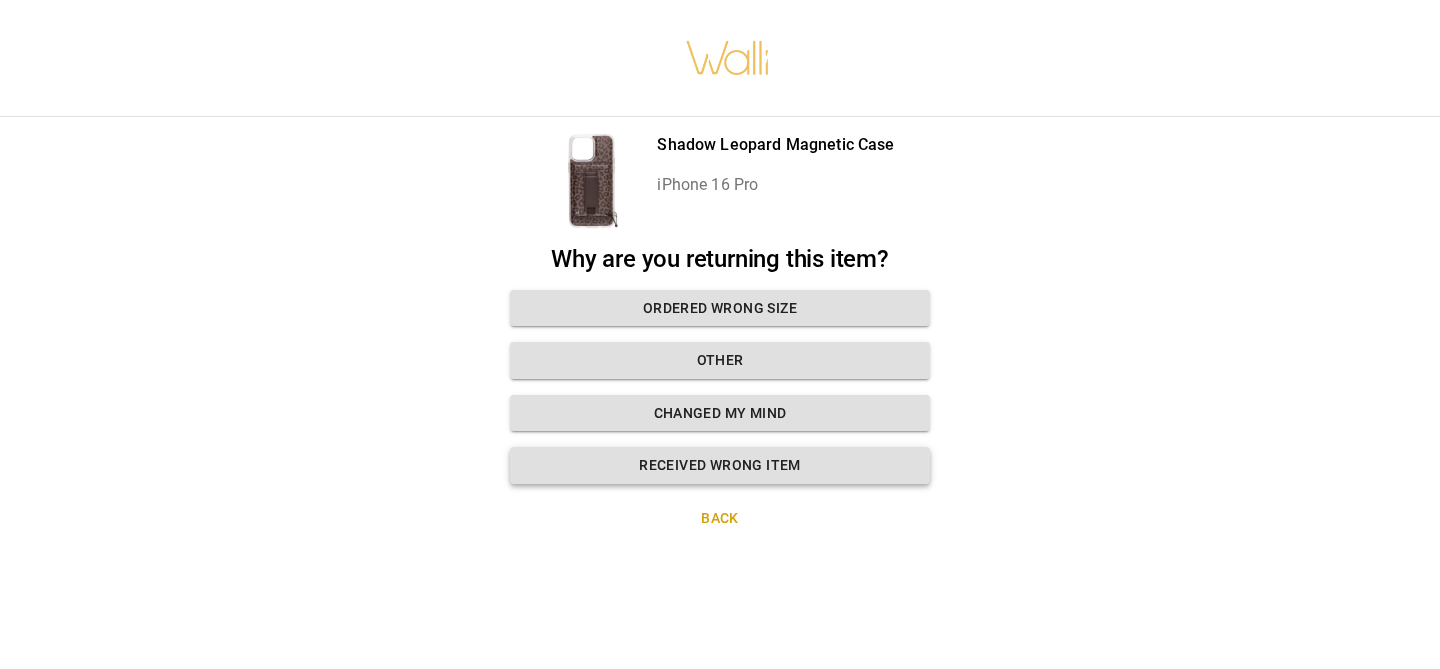 click on "Received wrong item" at bounding box center [720, 465] 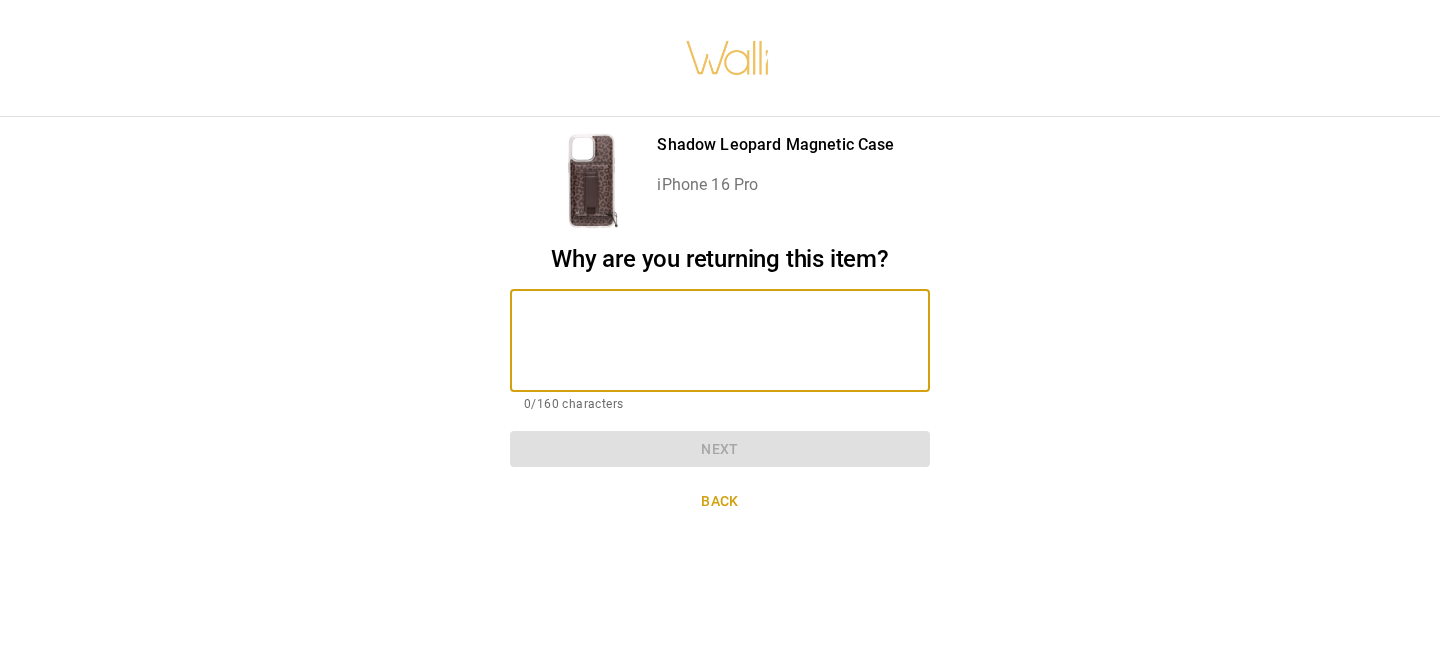 click at bounding box center (720, 340) 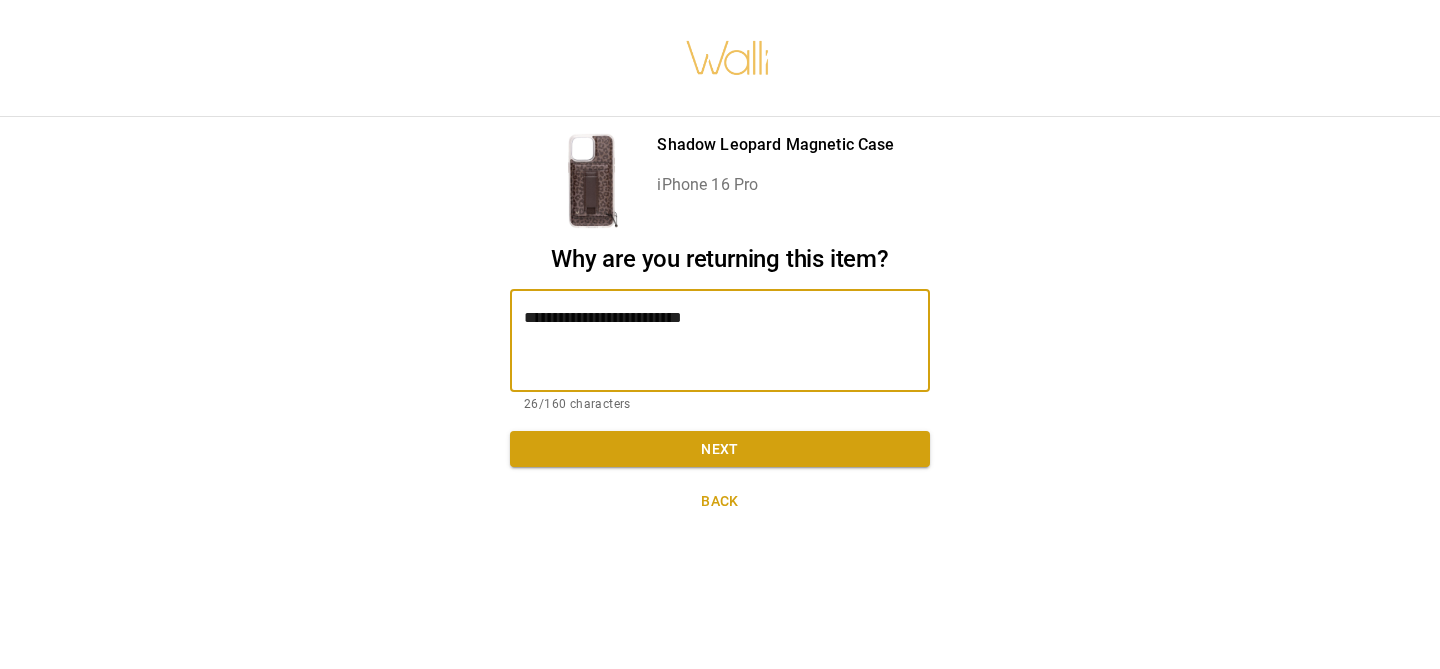 type on "**********" 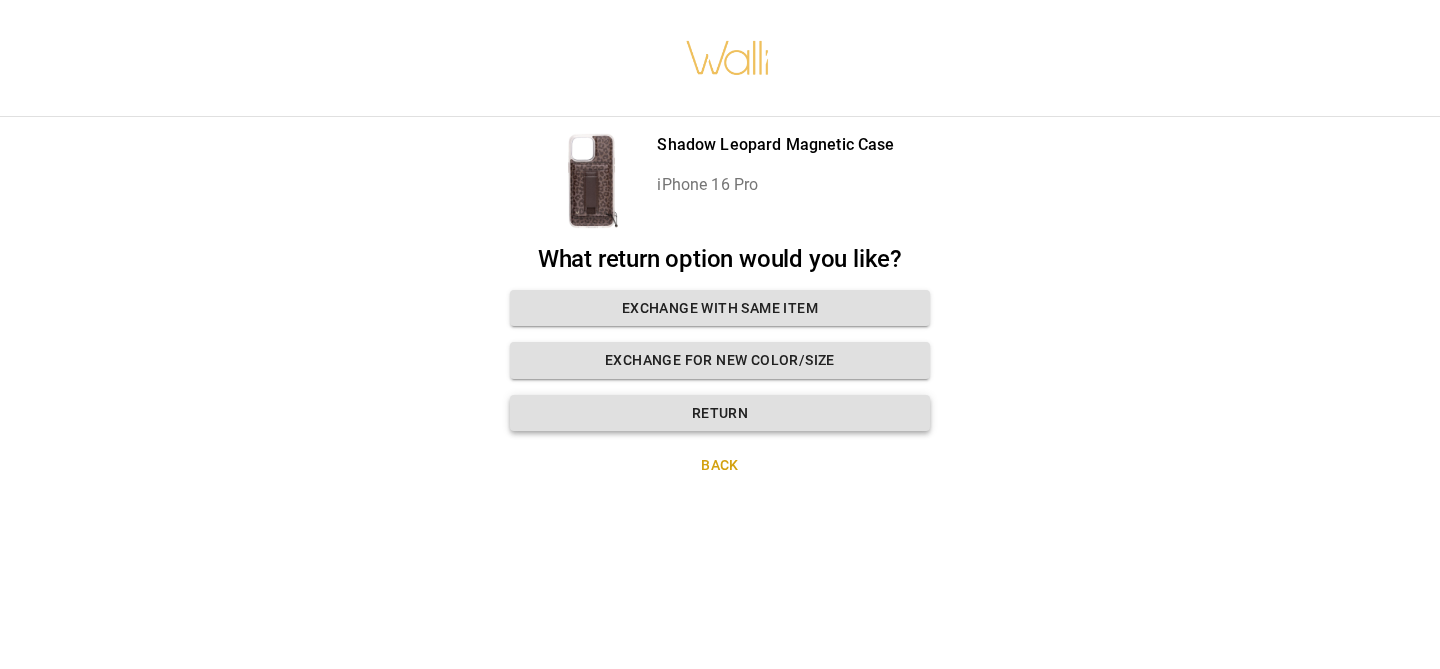 click on "Return" at bounding box center (720, 413) 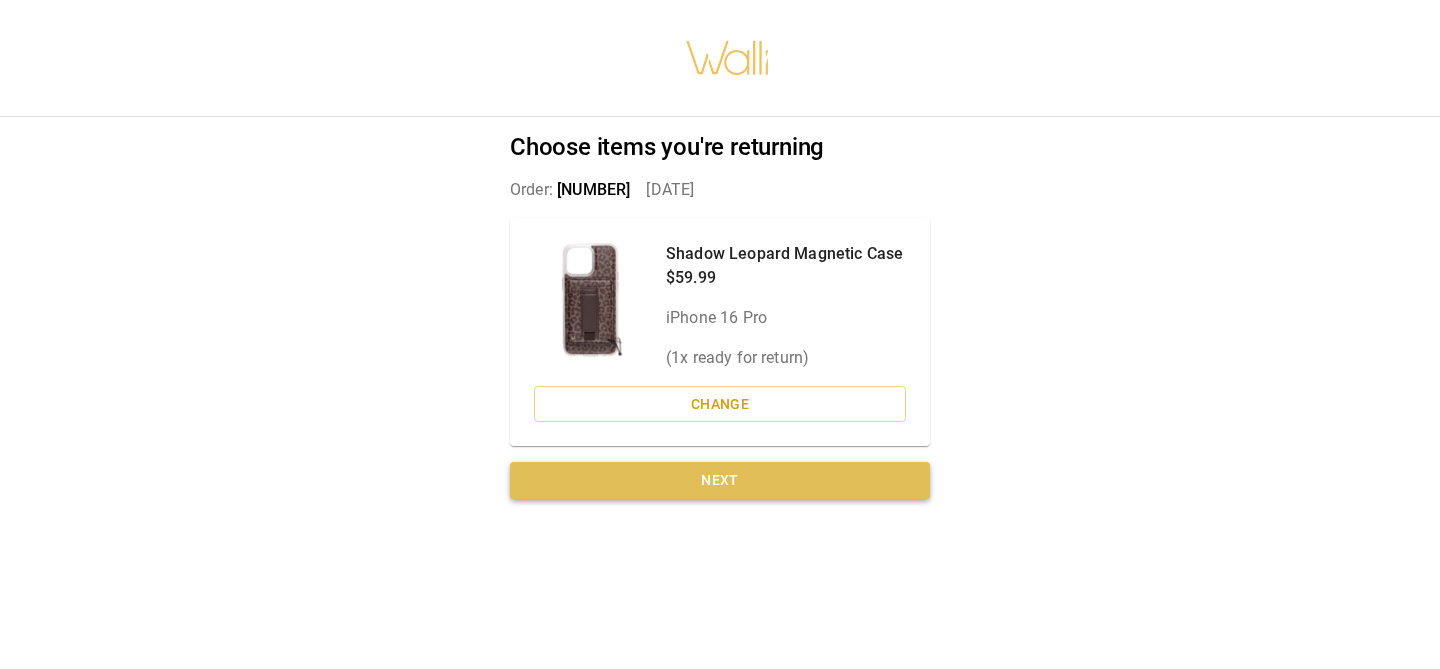 click on "Next" at bounding box center [720, 480] 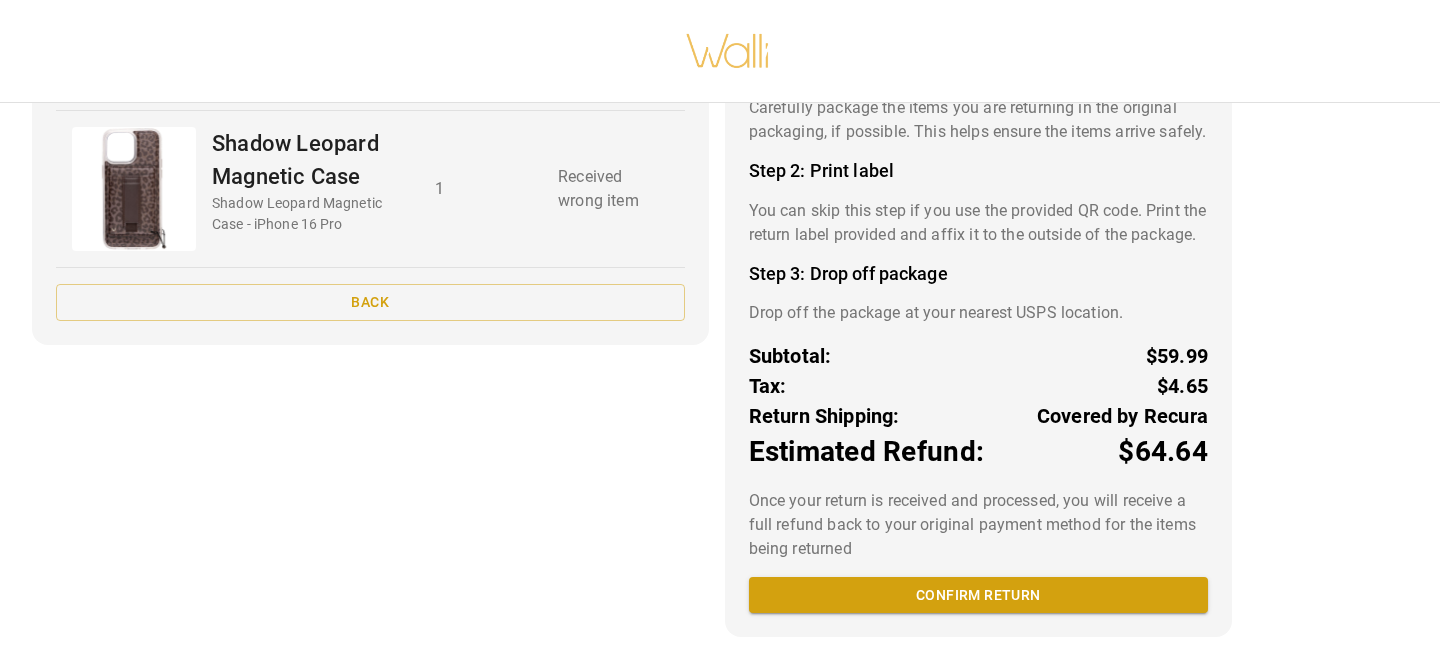 scroll, scrollTop: 233, scrollLeft: 0, axis: vertical 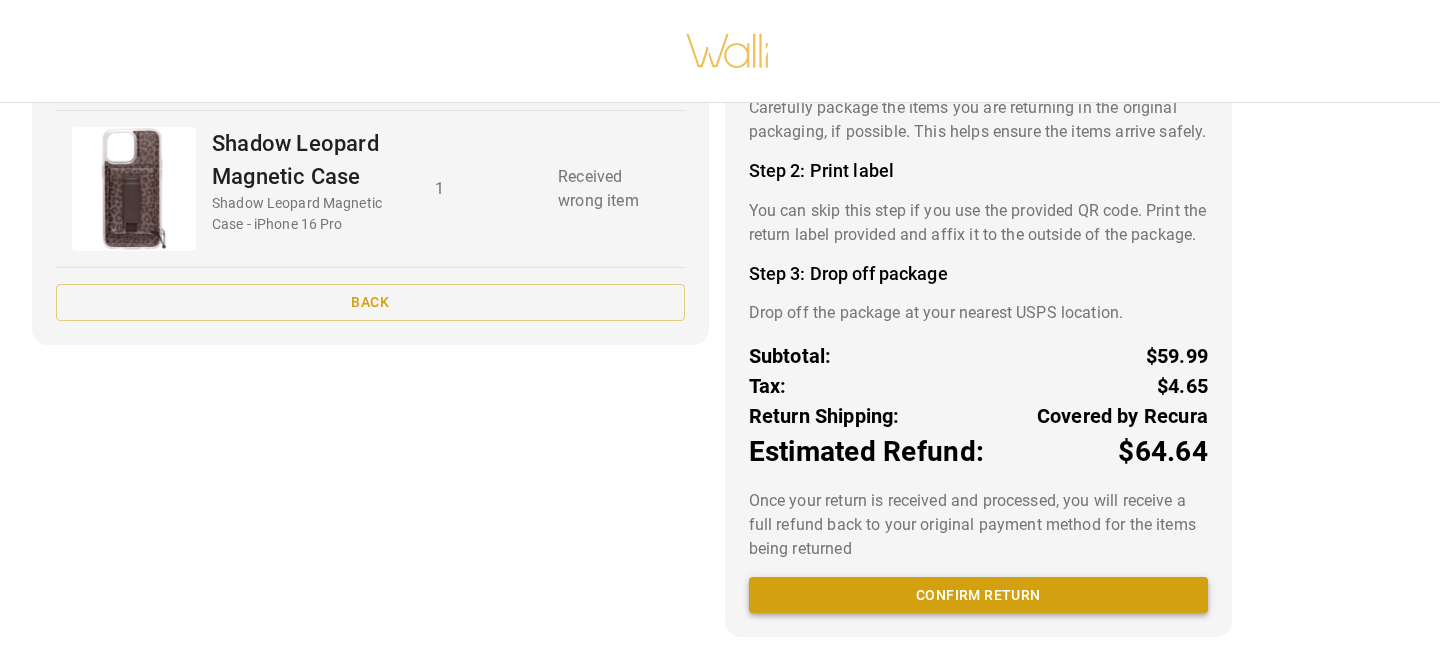 click on "Confirm return" at bounding box center [978, 595] 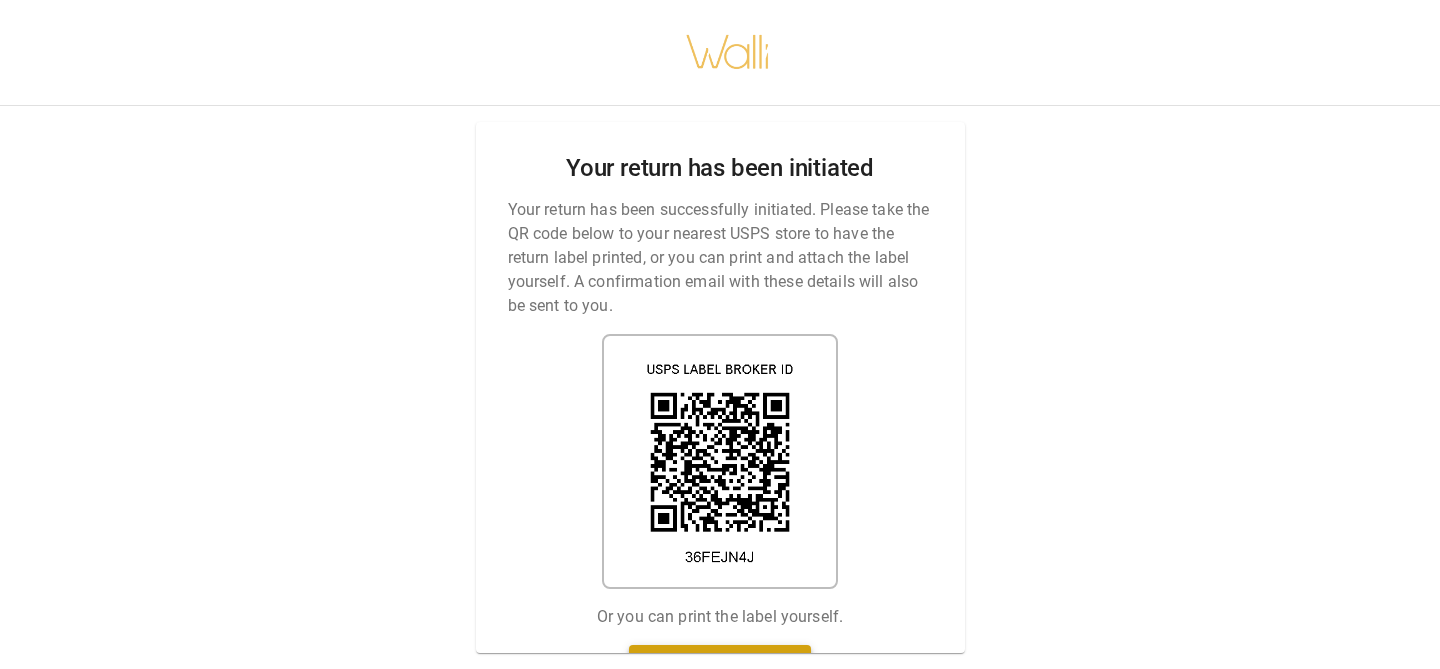 click on "Print return label" at bounding box center [720, 663] 